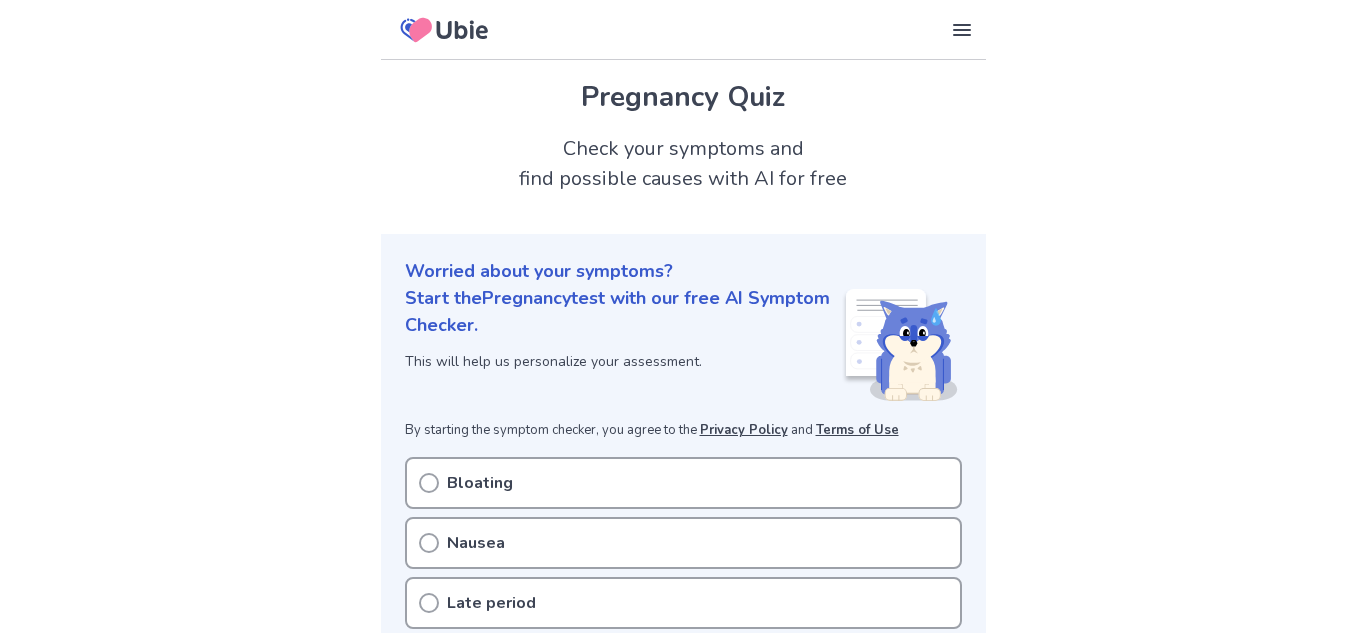 scroll, scrollTop: 269, scrollLeft: 0, axis: vertical 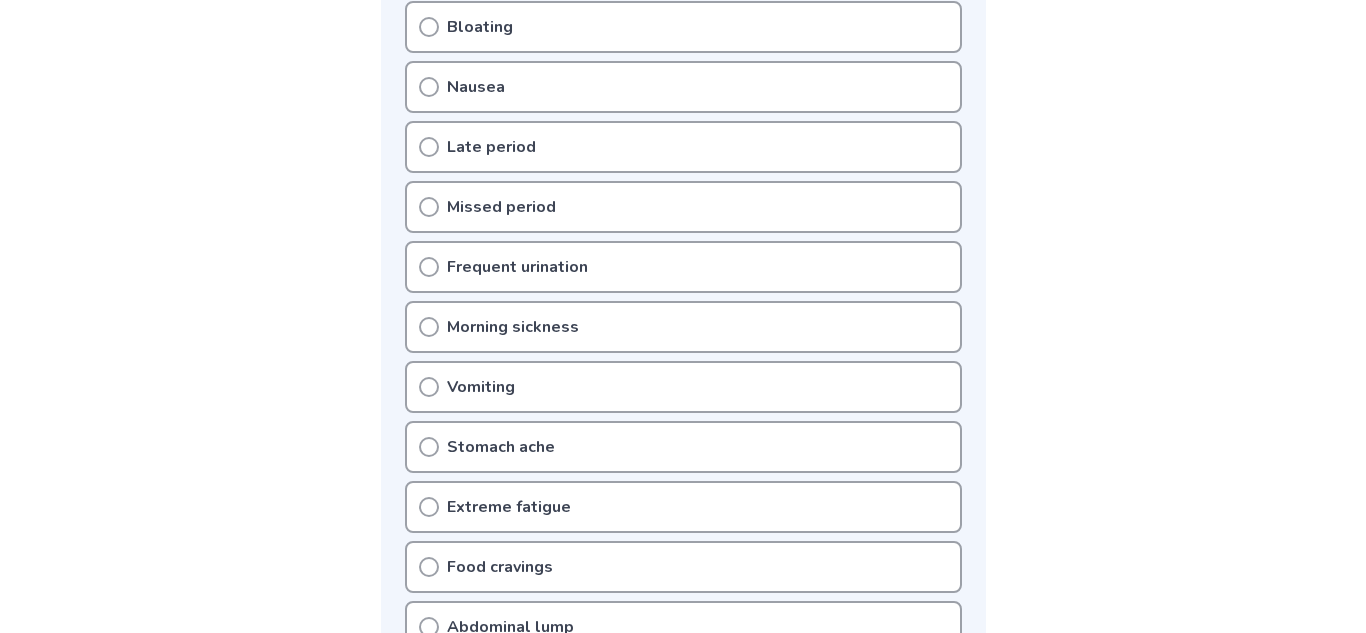 click on "Stomach ache" at bounding box center (501, 447) 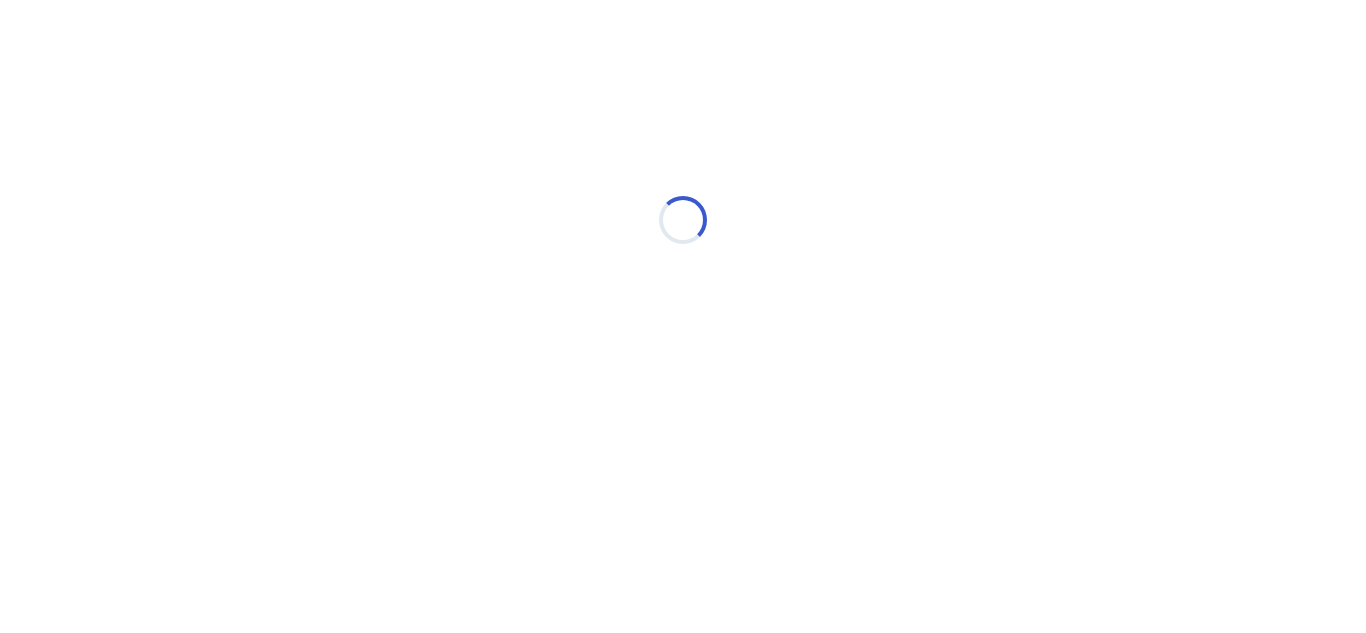 scroll, scrollTop: 0, scrollLeft: 0, axis: both 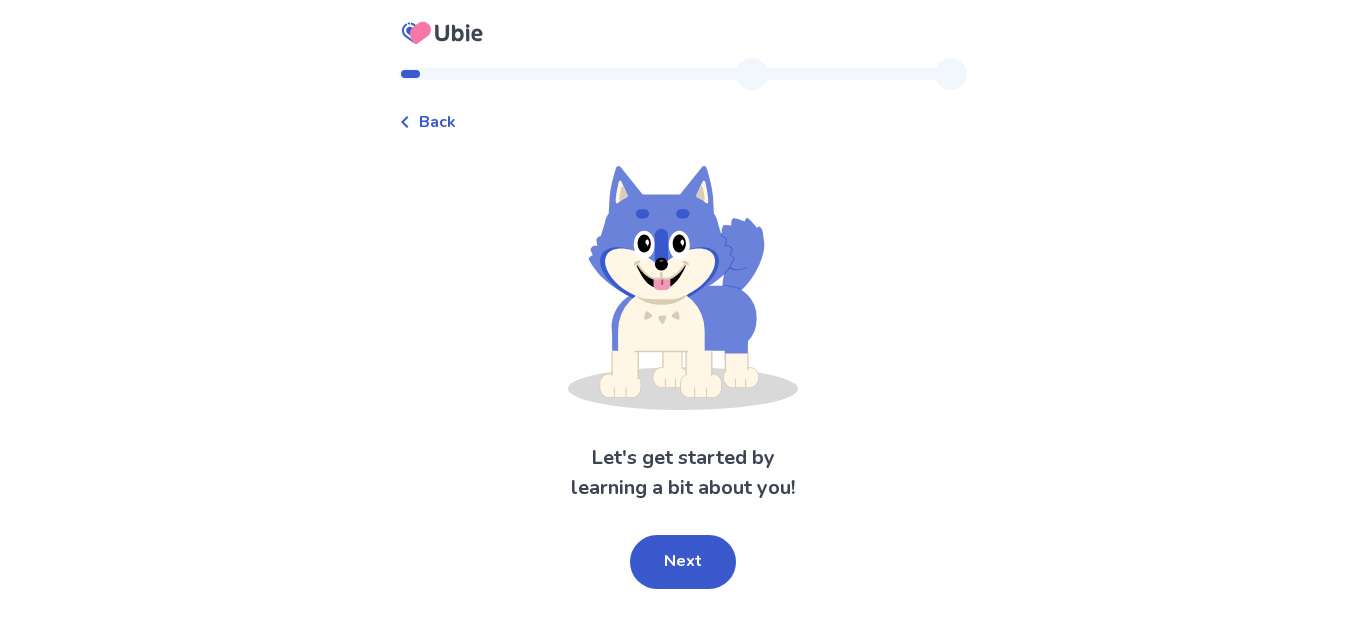 click on "Back" at bounding box center (427, 122) 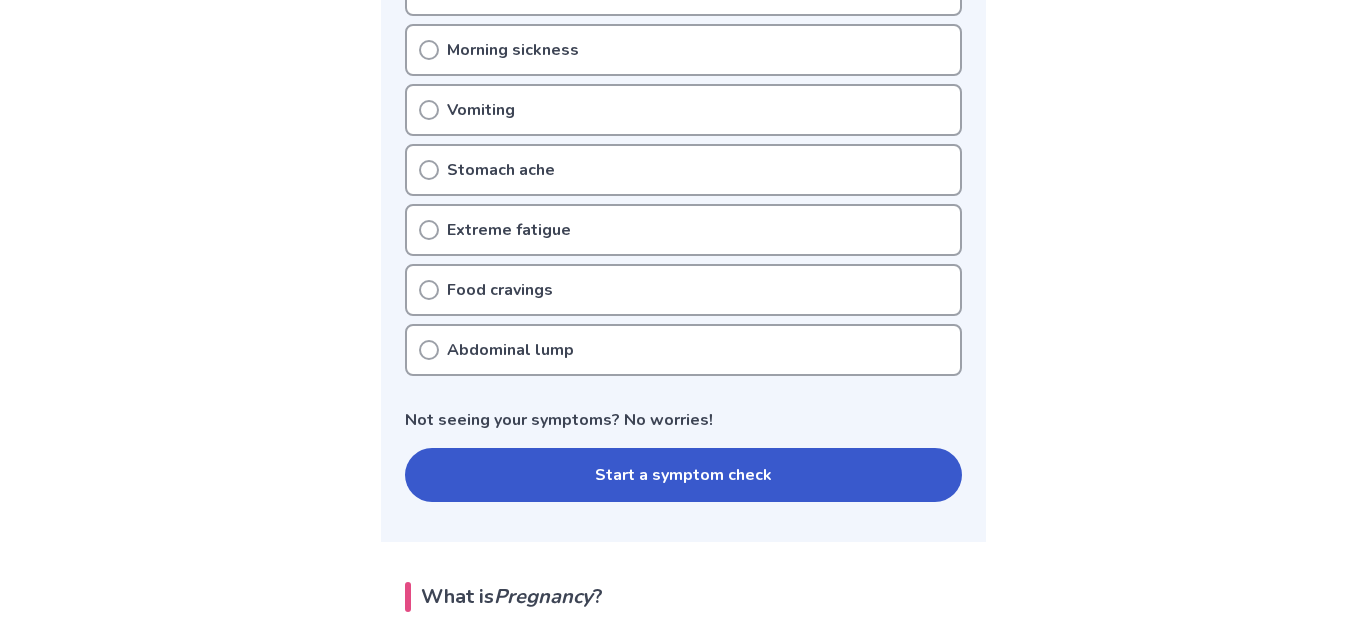 scroll, scrollTop: 0, scrollLeft: 0, axis: both 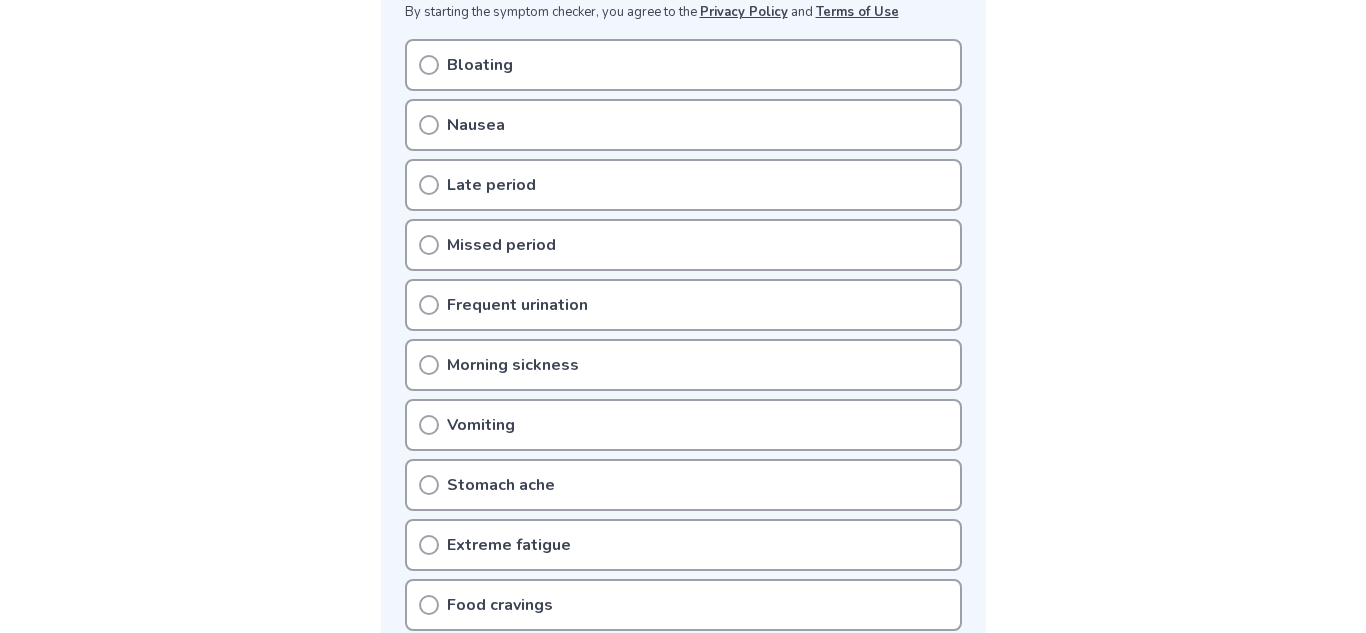 click on "Stomach ache" at bounding box center (501, 485) 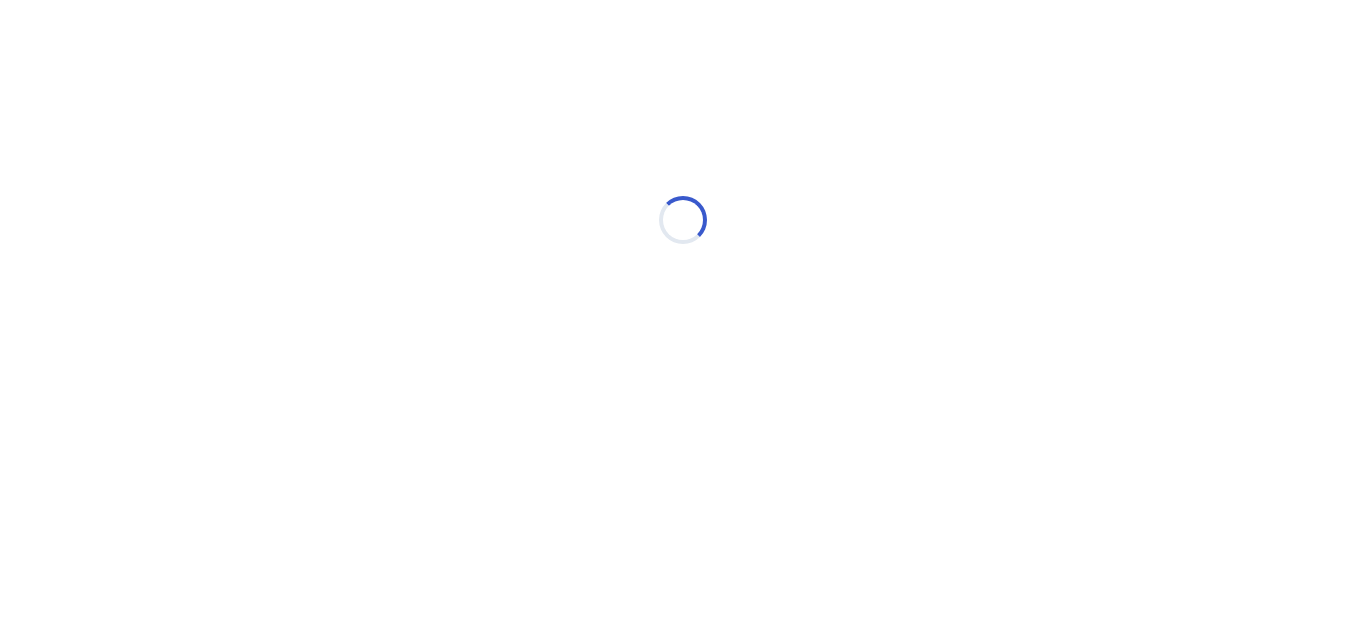 scroll, scrollTop: 0, scrollLeft: 0, axis: both 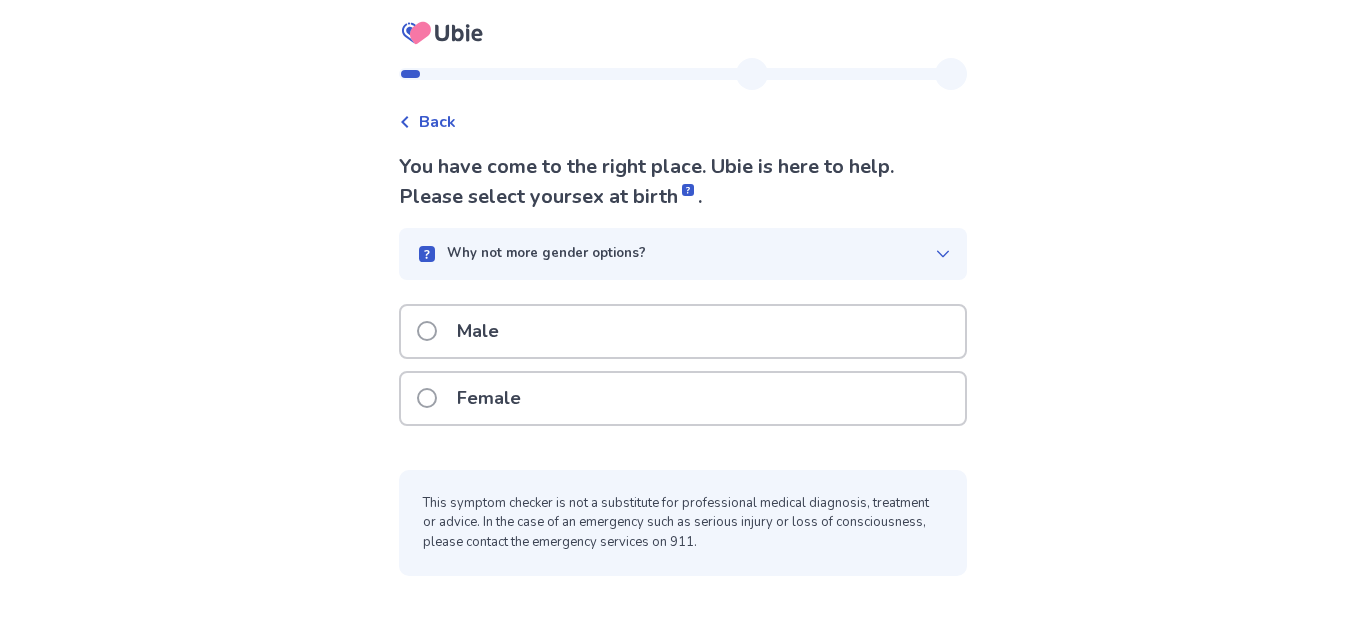 click on "Female" at bounding box center [683, 398] 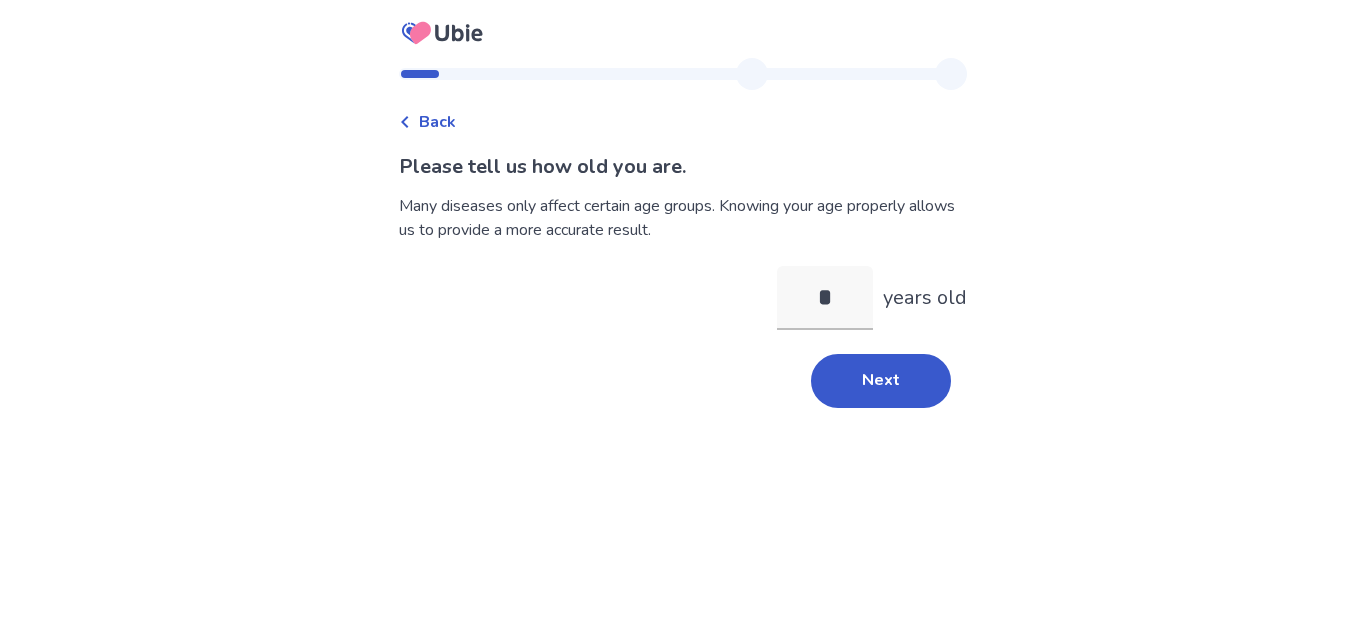 type on "**" 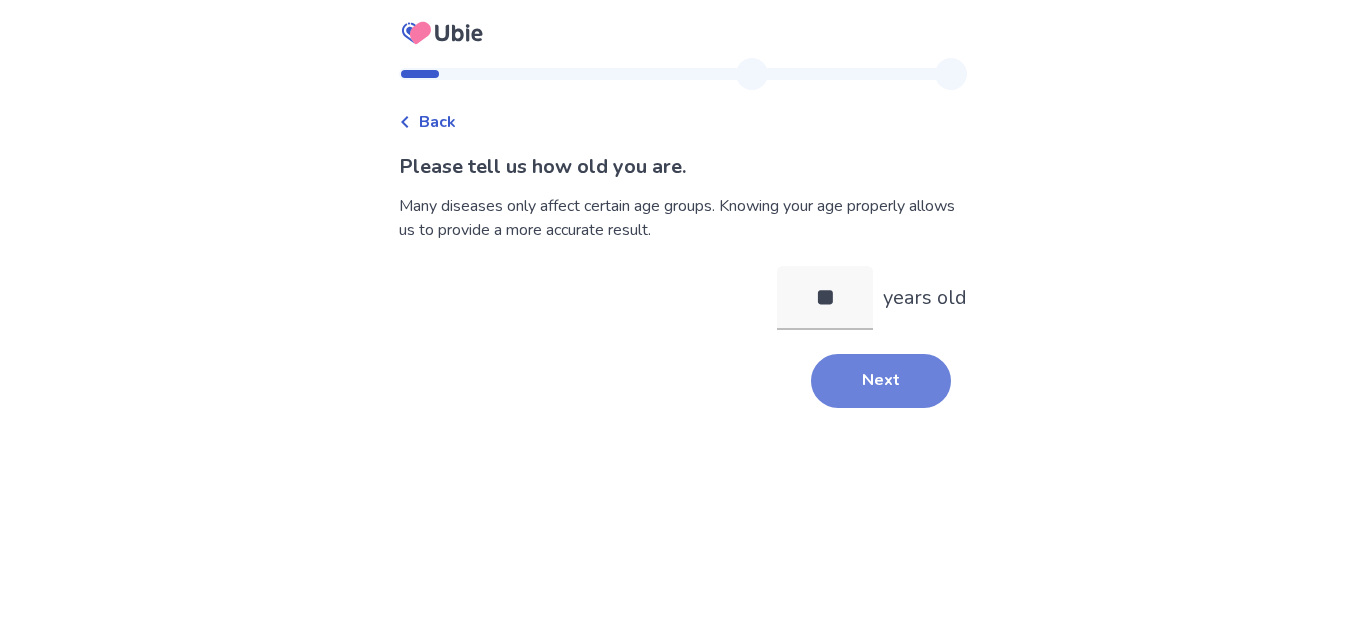 click on "Next" at bounding box center (881, 381) 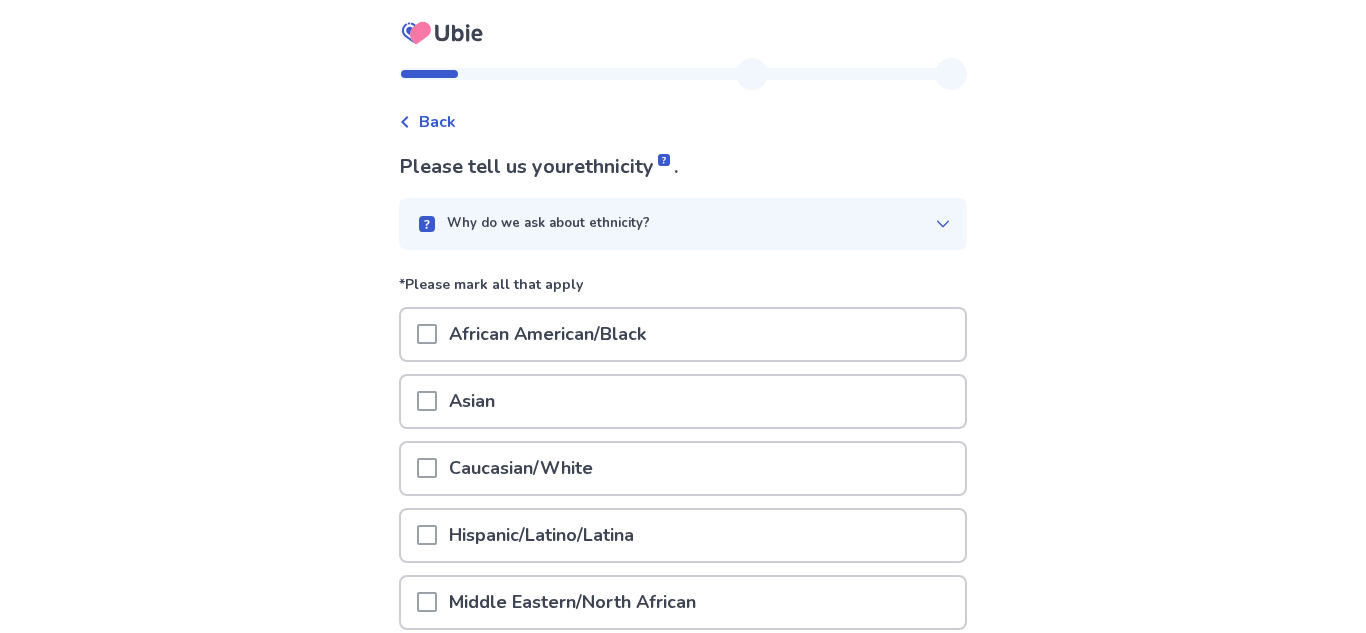 click on "African American/Black" at bounding box center (547, 334) 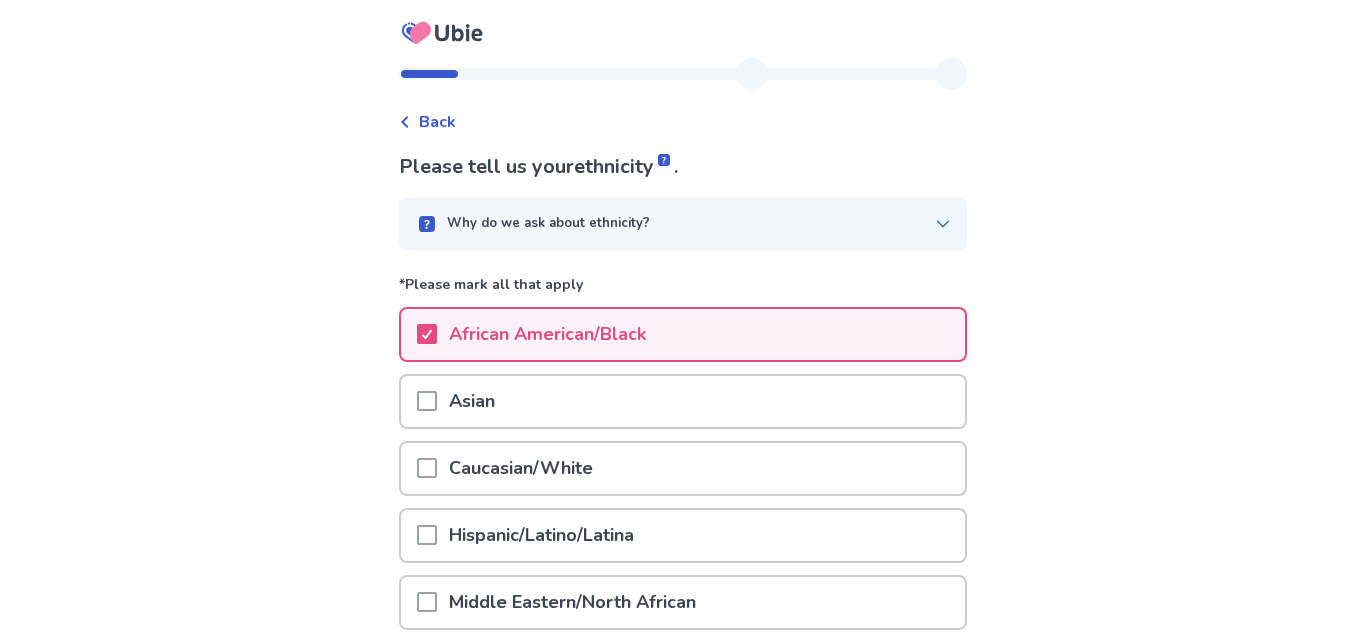 scroll, scrollTop: 376, scrollLeft: 0, axis: vertical 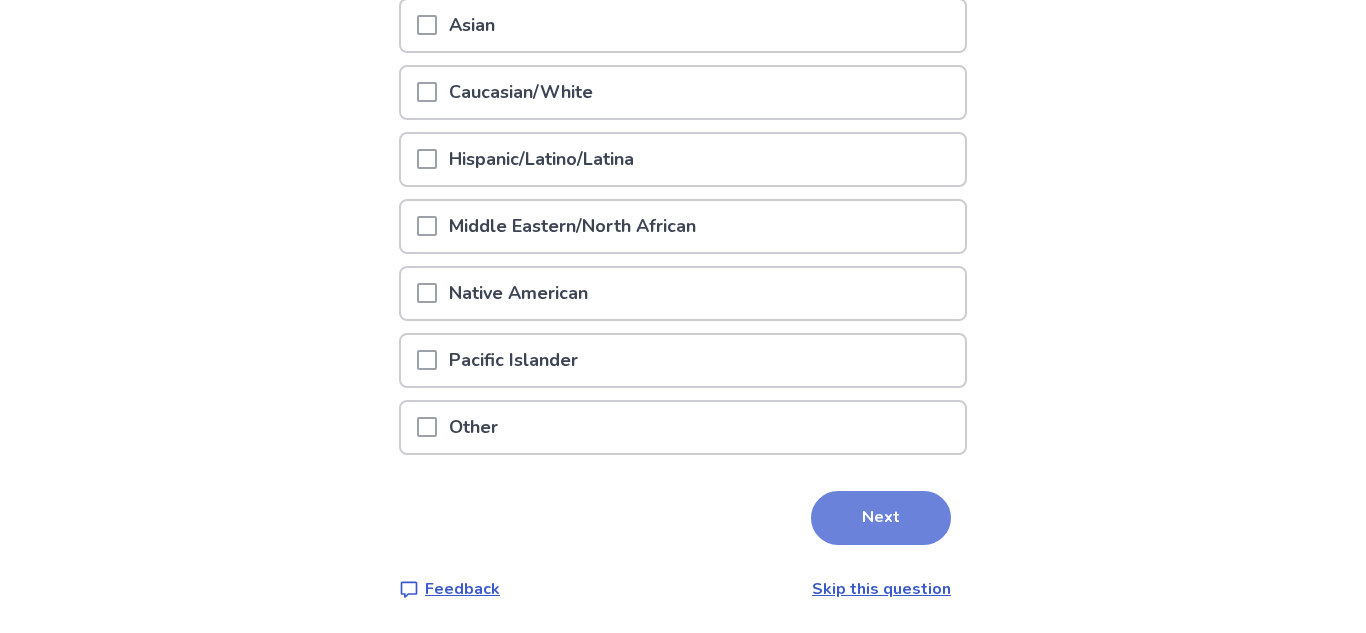 click on "Next" at bounding box center (881, 518) 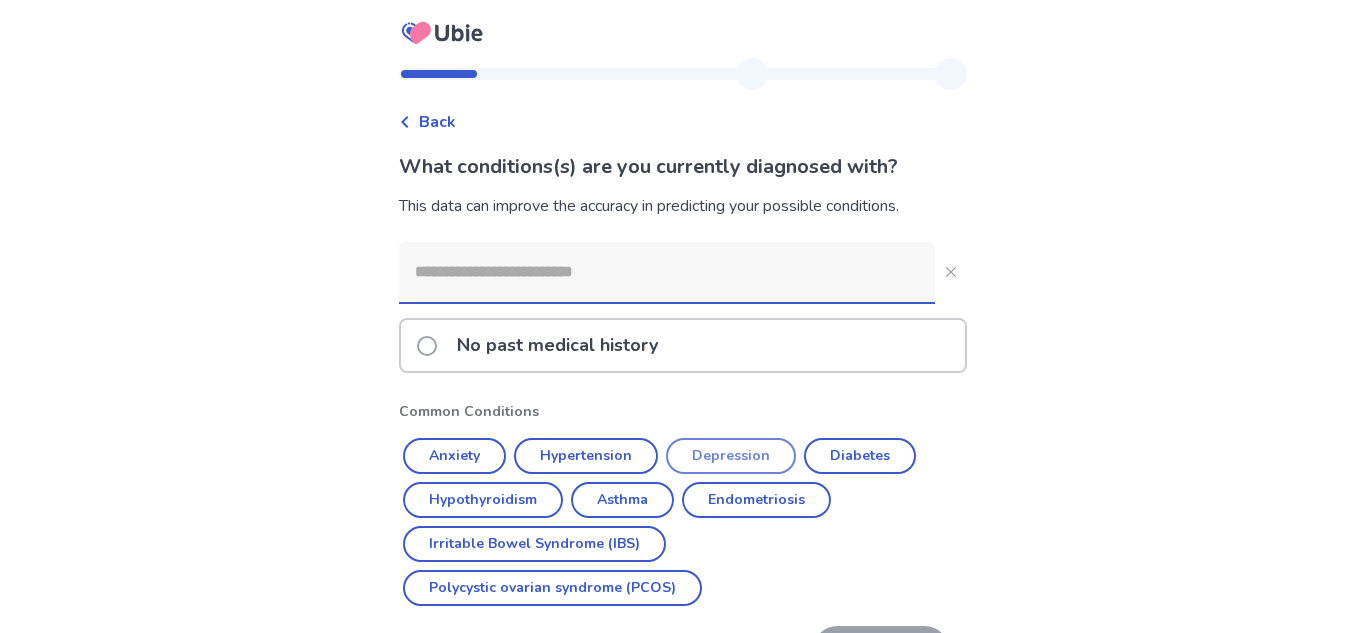 click on "Depression" at bounding box center [731, 456] 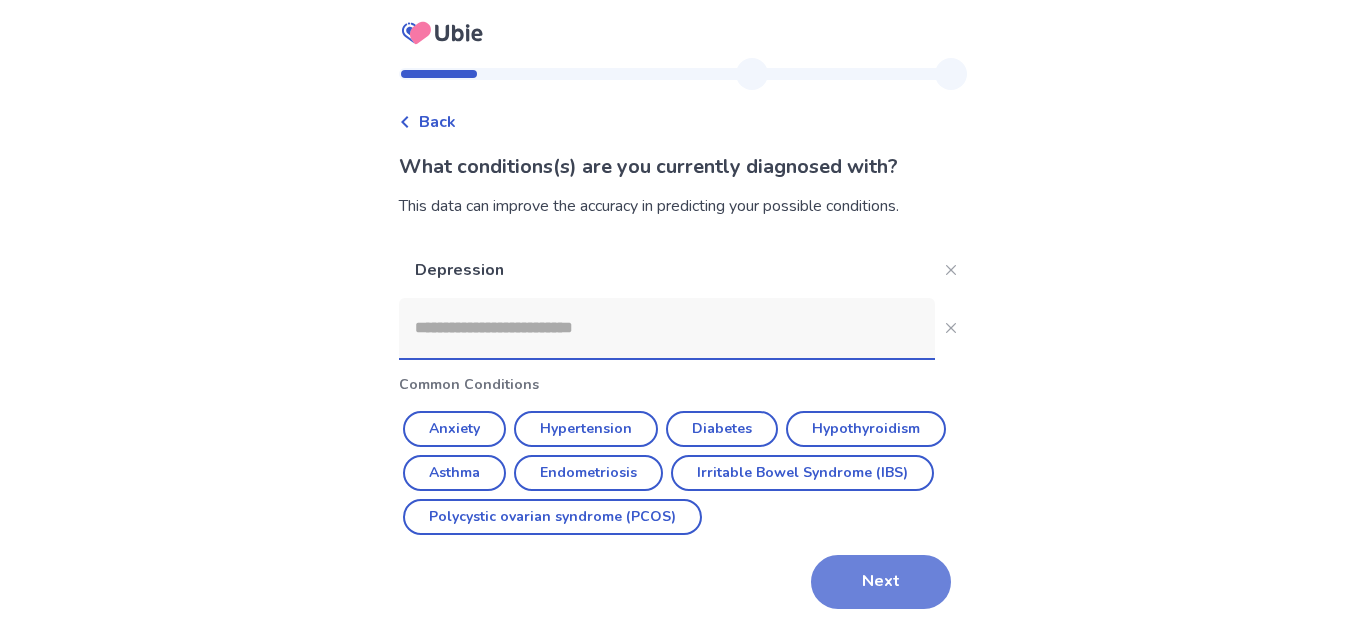 click on "Next" at bounding box center [881, 582] 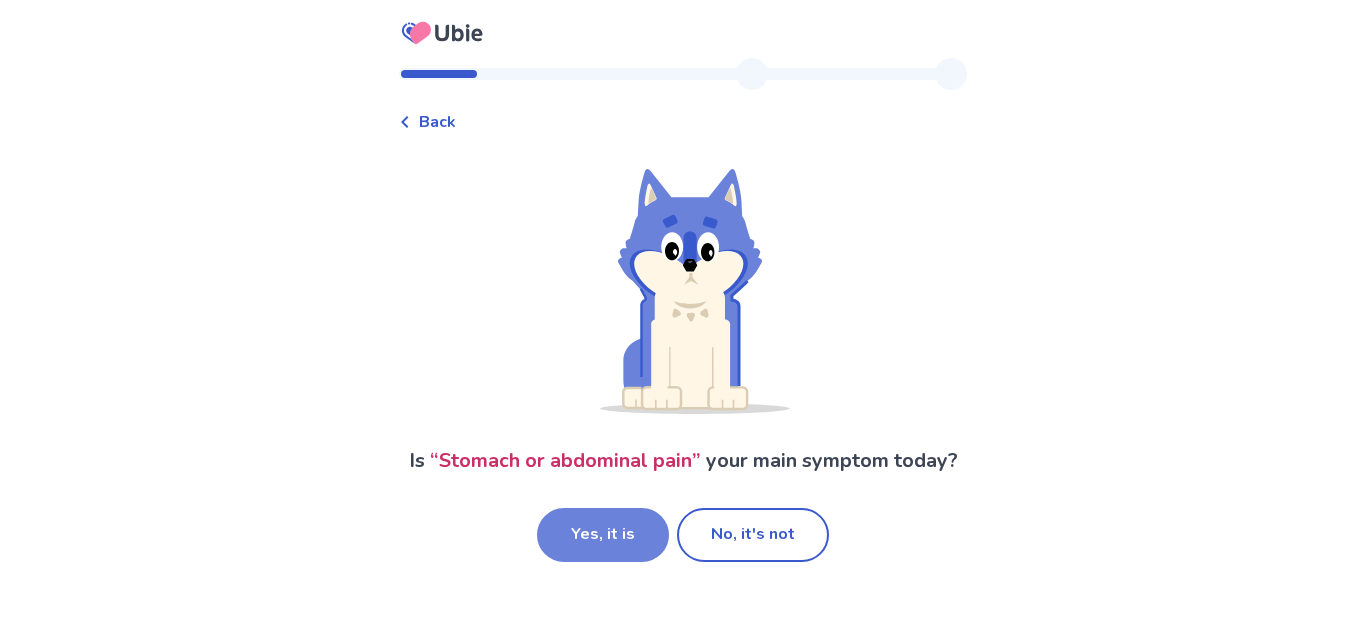 click on "Yes, it is" at bounding box center (603, 535) 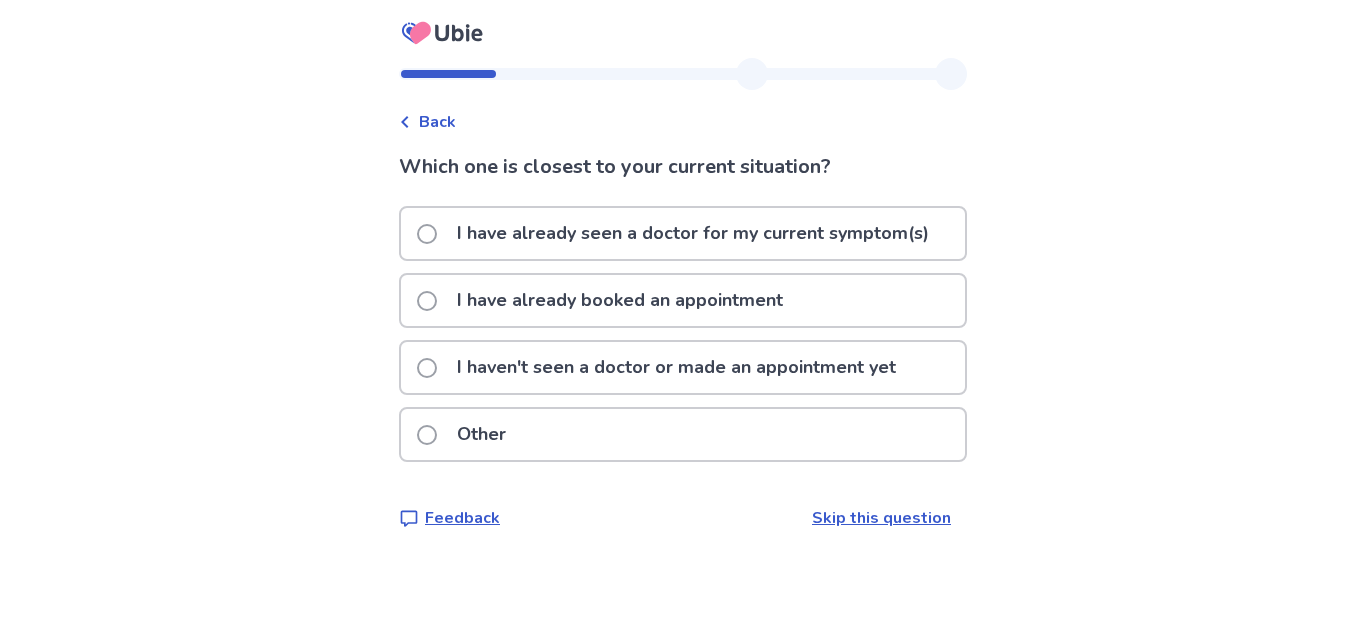 click on "I haven't seen a doctor or made an appointment yet" at bounding box center [676, 367] 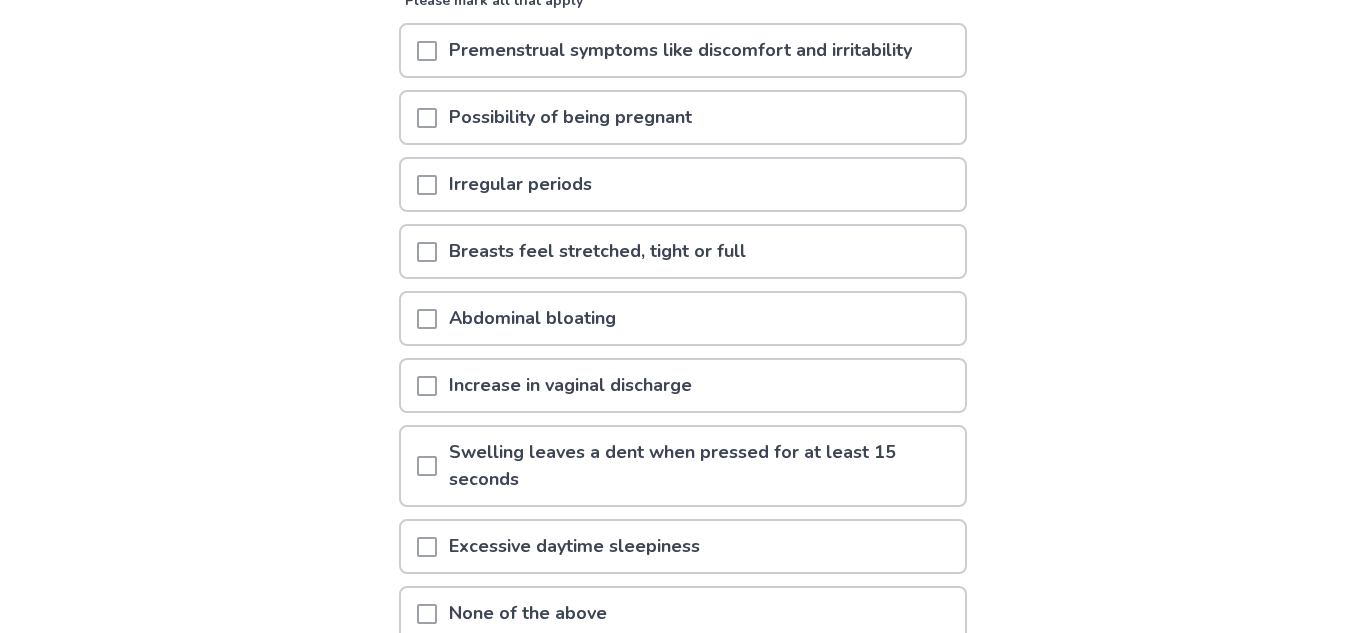 scroll, scrollTop: 256, scrollLeft: 0, axis: vertical 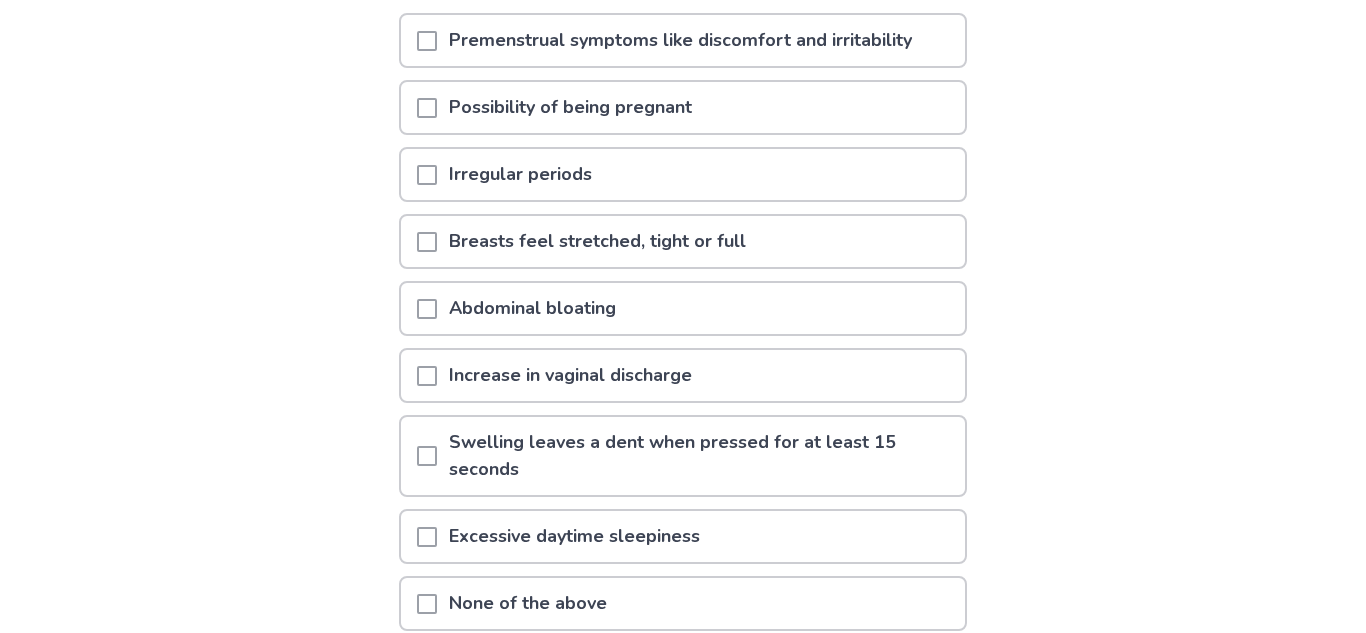 click on "Abdominal bloating" at bounding box center (532, 308) 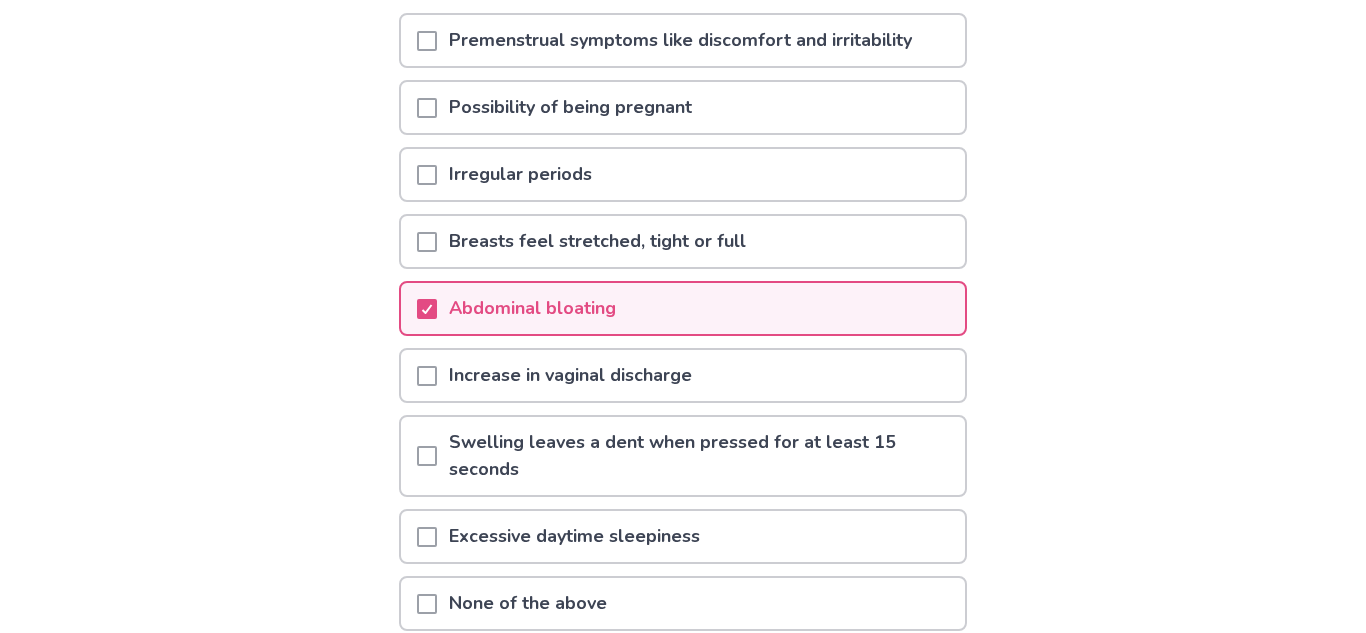 click on "Abdominal bloating" at bounding box center (532, 308) 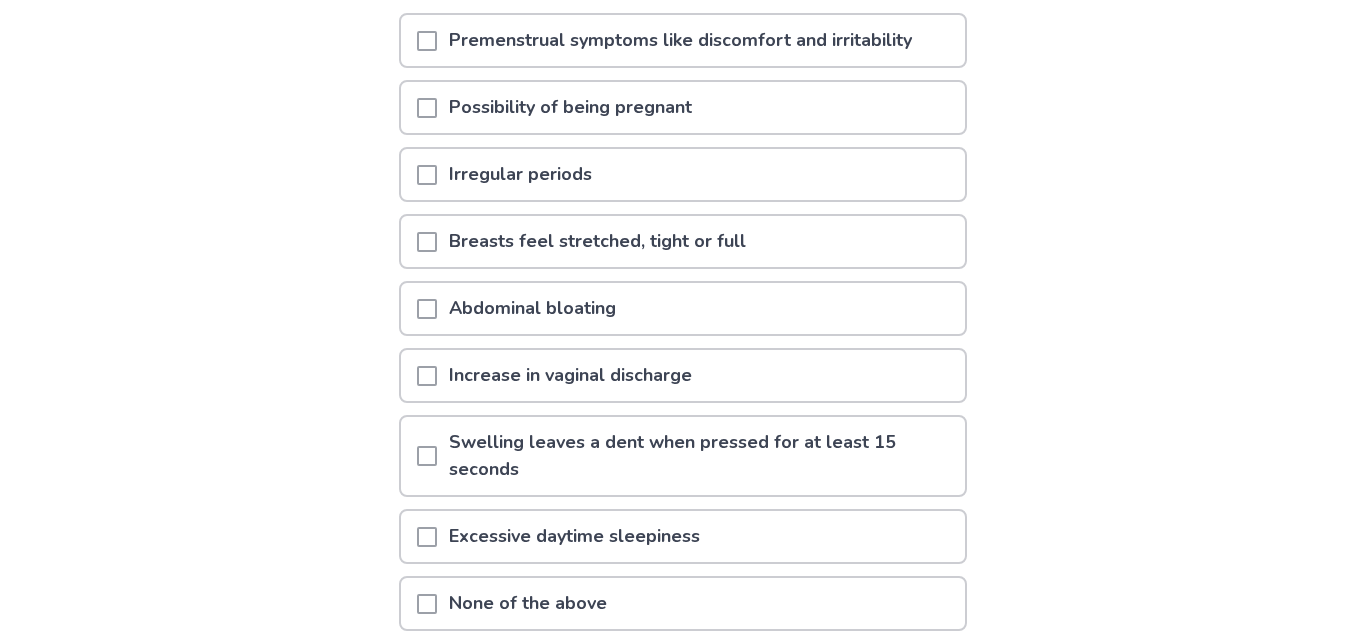 scroll, scrollTop: 306, scrollLeft: 0, axis: vertical 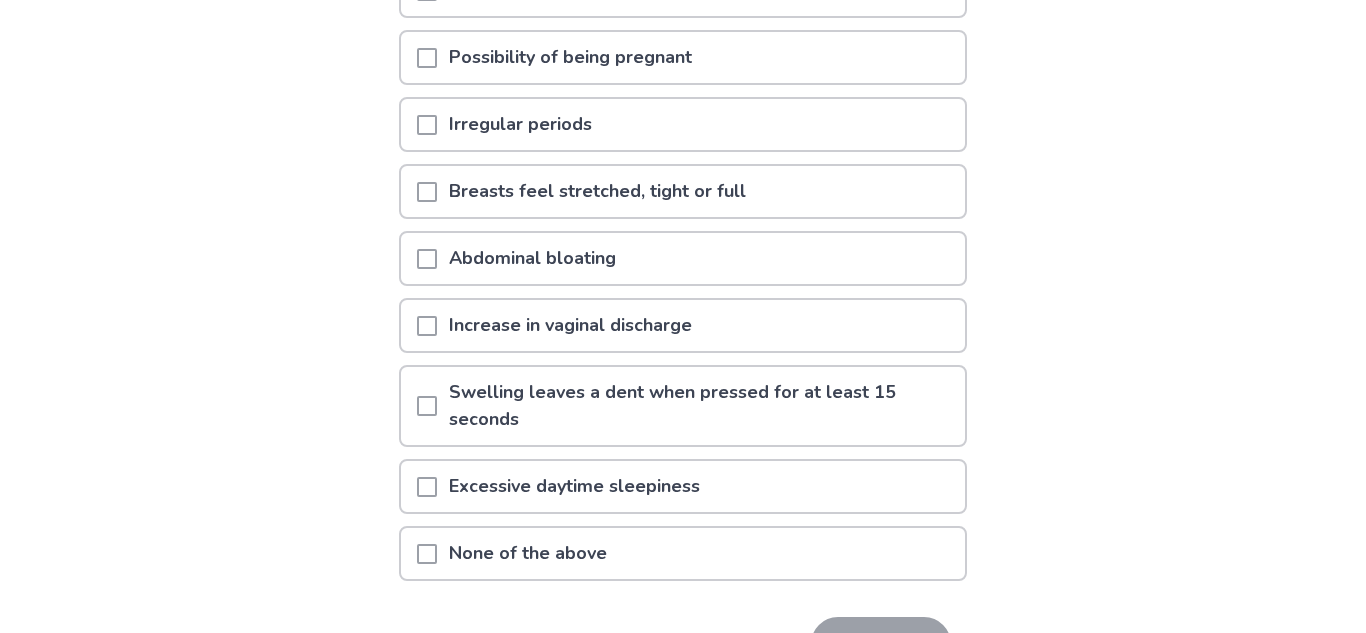 click on "Abdominal bloating" at bounding box center (532, 258) 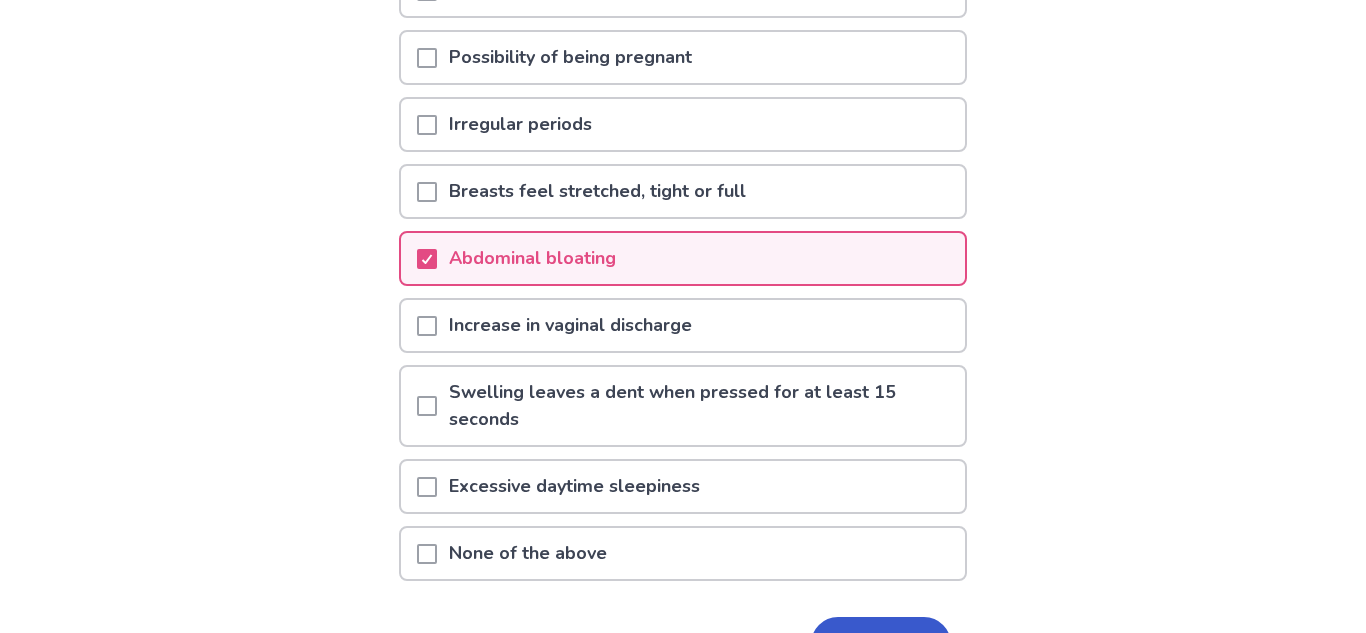 click on "Excessive daytime sleepiness" at bounding box center (574, 486) 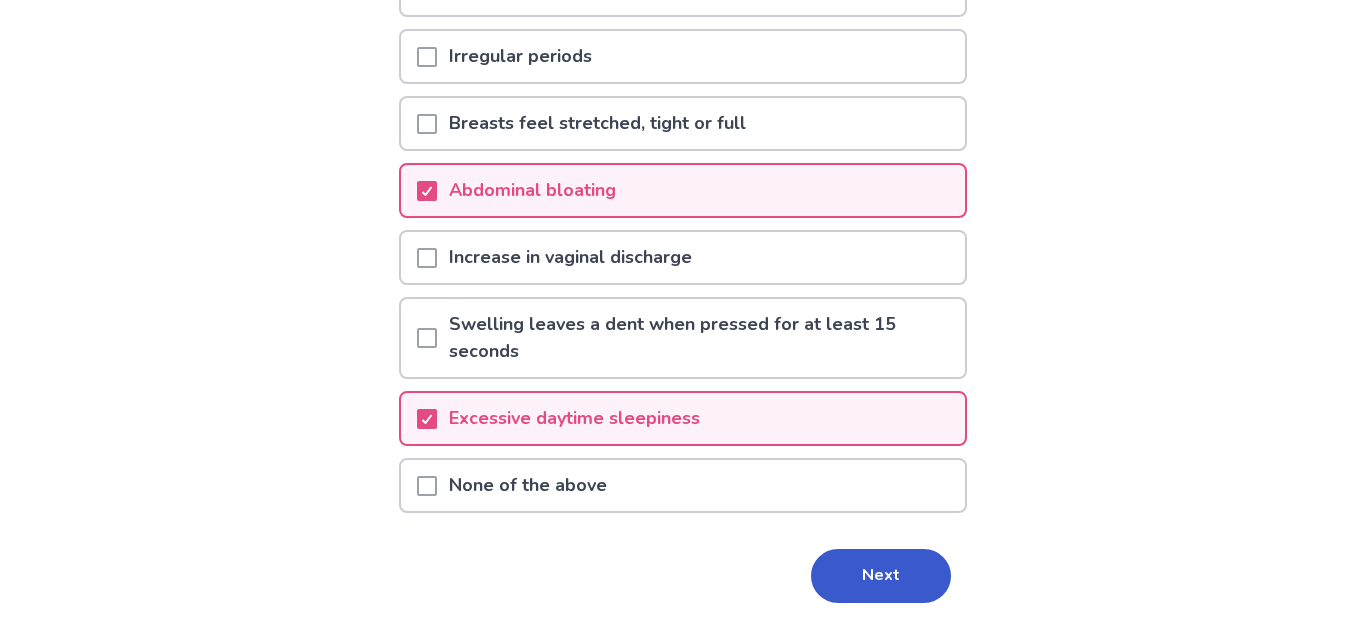 scroll, scrollTop: 381, scrollLeft: 0, axis: vertical 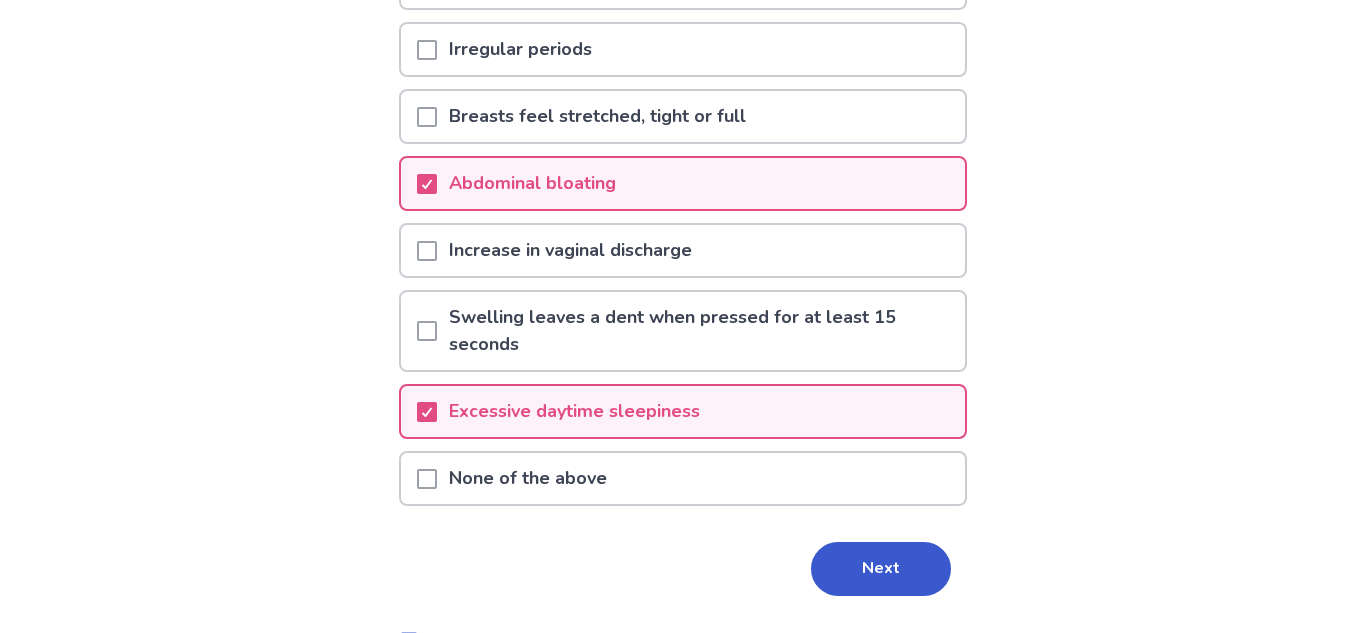 click on "Increase in vaginal discharge" at bounding box center (570, 250) 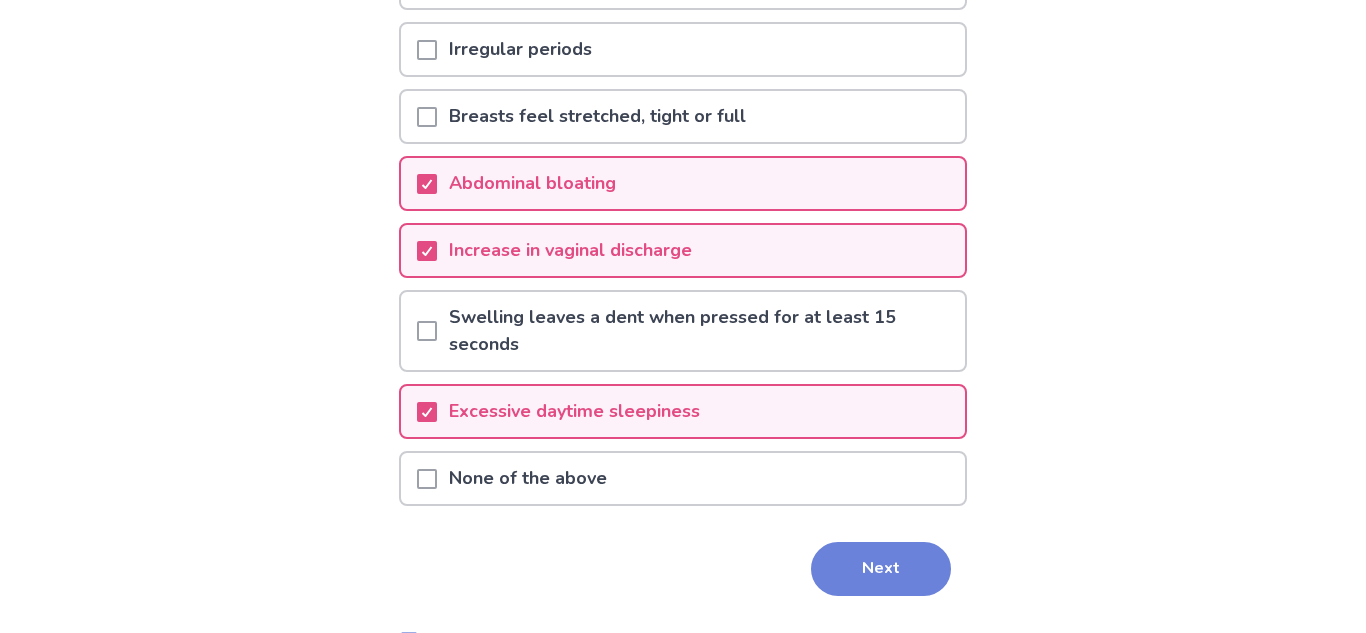 click on "Next" at bounding box center (881, 569) 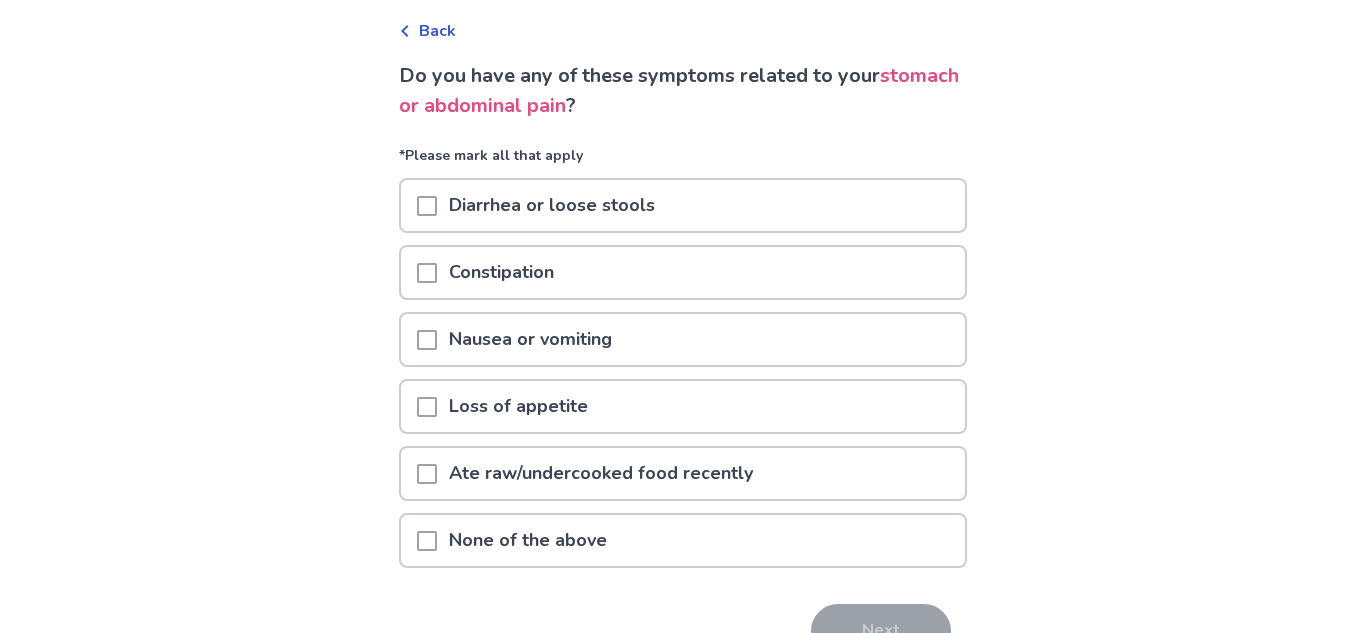 scroll, scrollTop: 92, scrollLeft: 0, axis: vertical 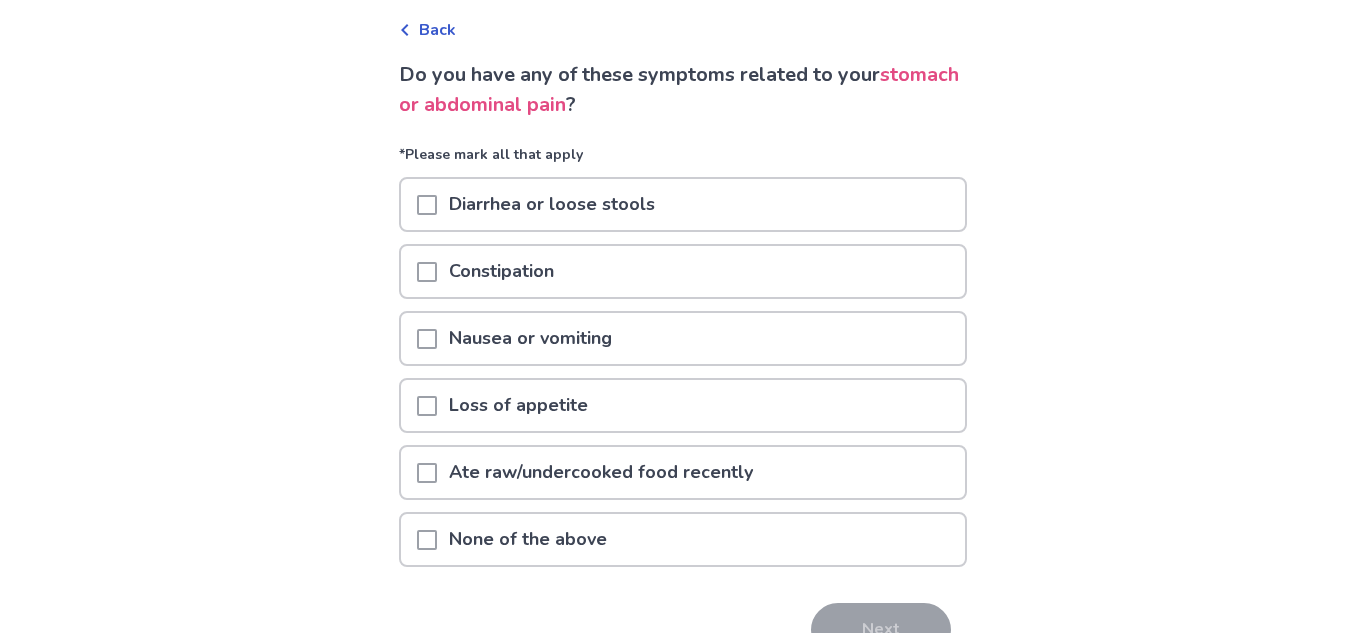 click on "None of the above" at bounding box center (528, 539) 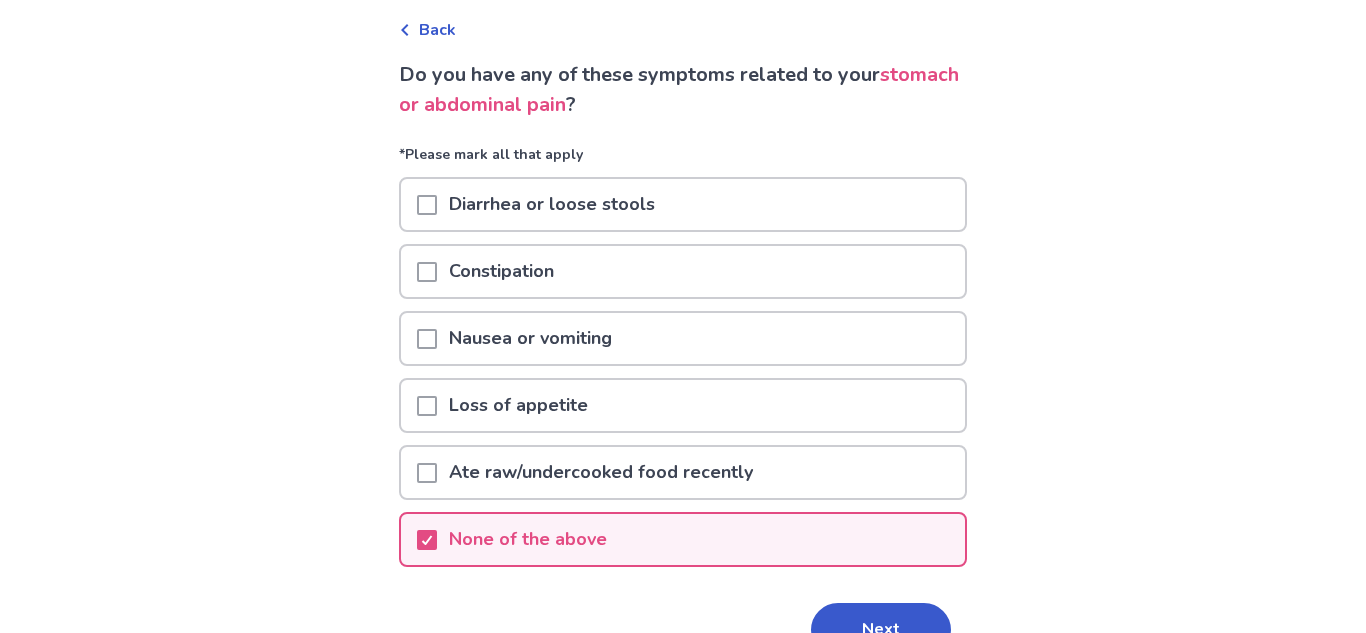 scroll, scrollTop: 204, scrollLeft: 0, axis: vertical 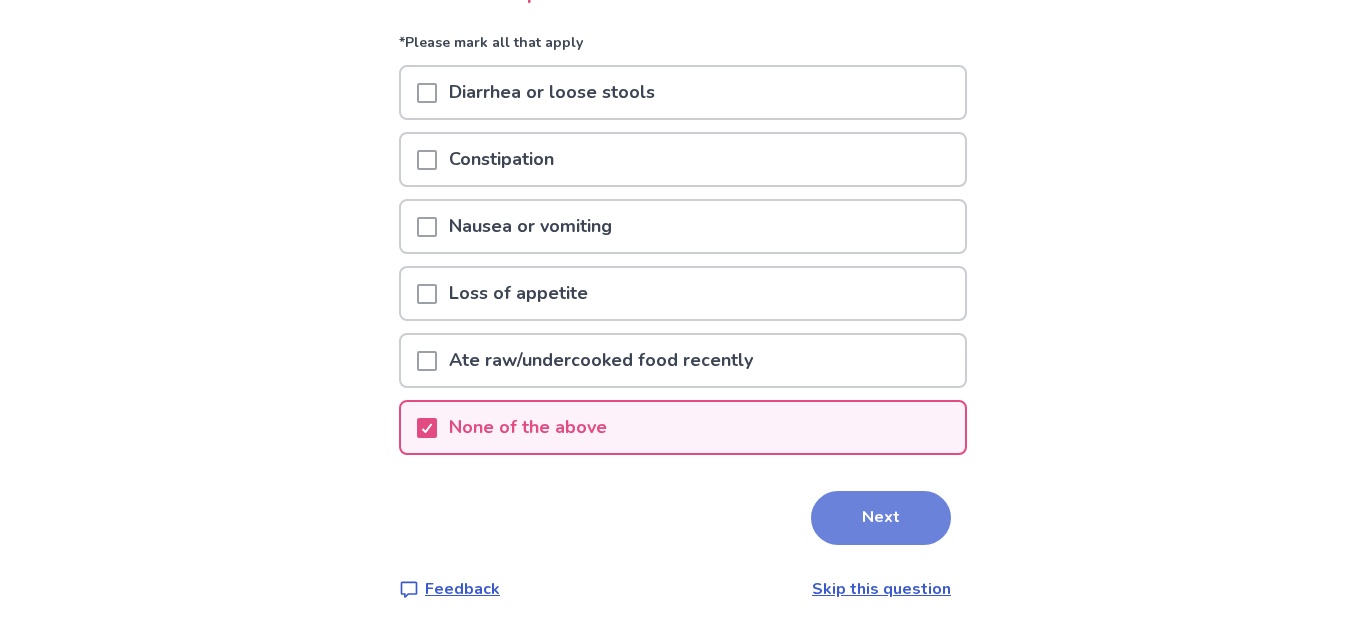 click on "Next" at bounding box center (881, 518) 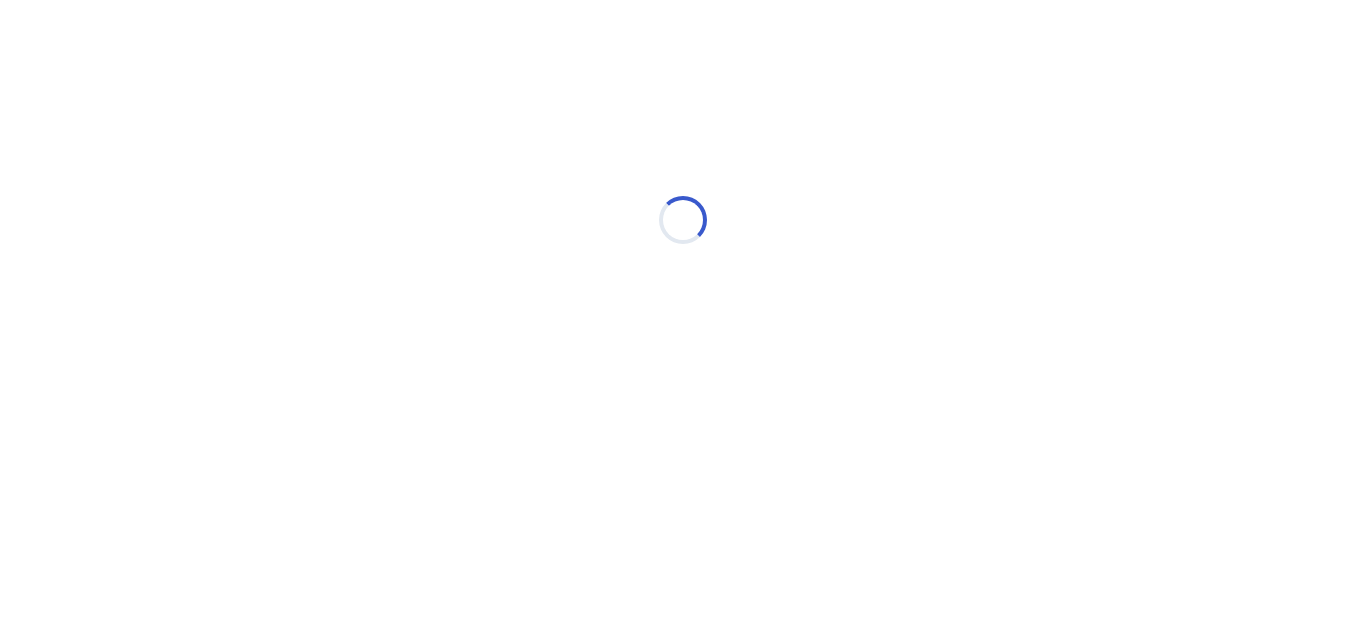 scroll, scrollTop: 0, scrollLeft: 0, axis: both 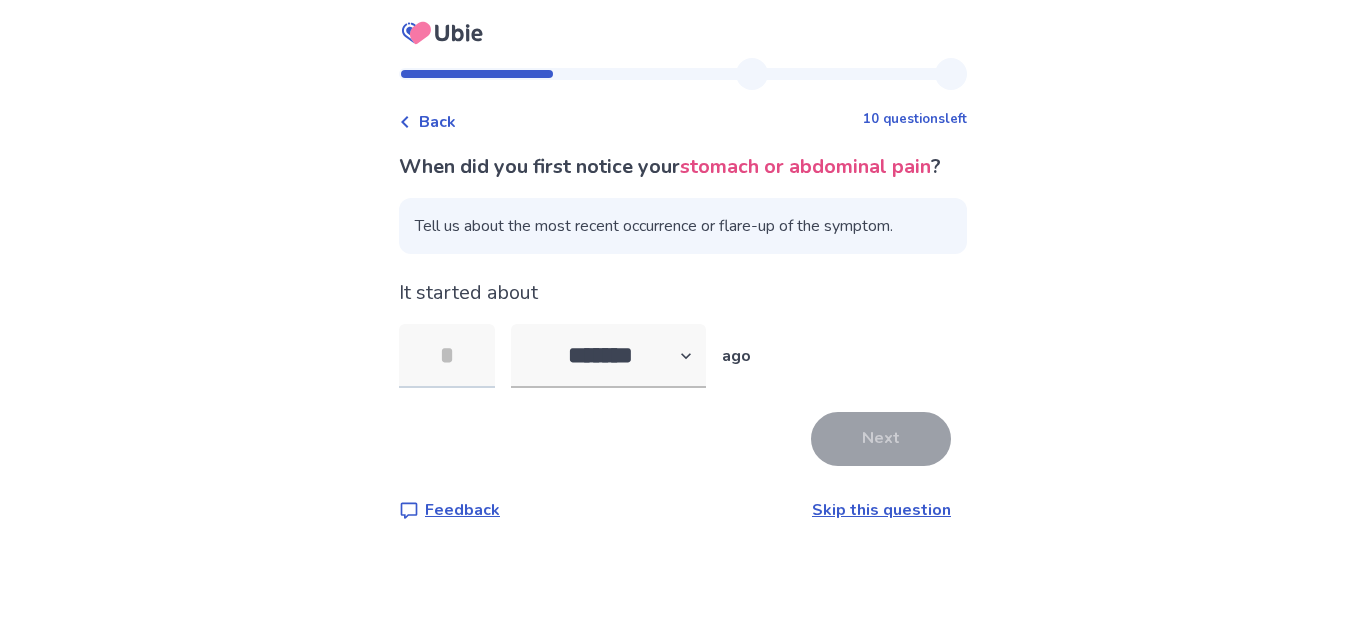 type on "*" 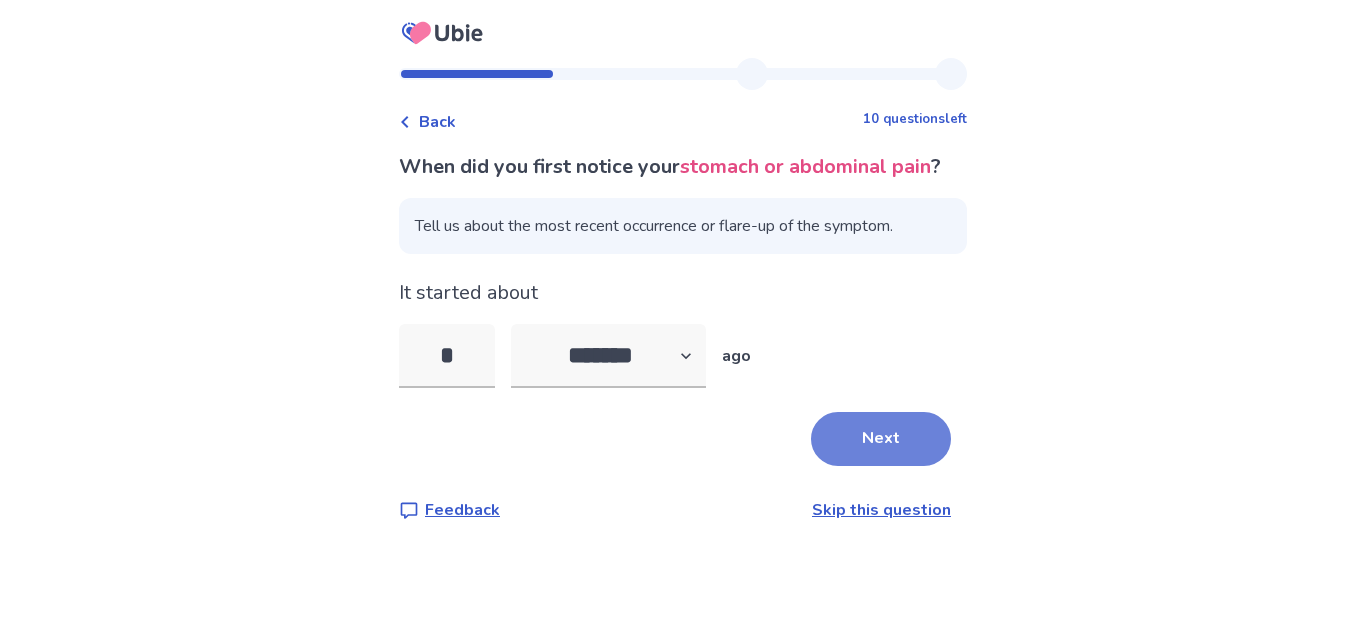 click on "Next" at bounding box center (881, 439) 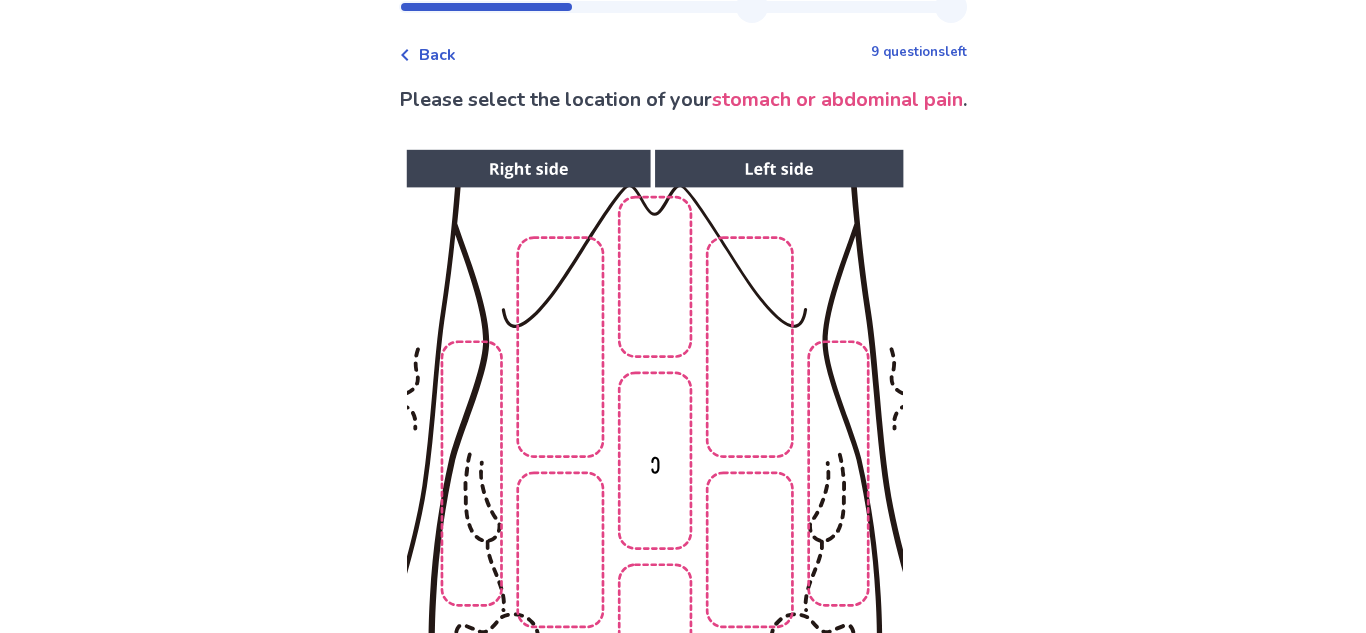 scroll, scrollTop: 68, scrollLeft: 0, axis: vertical 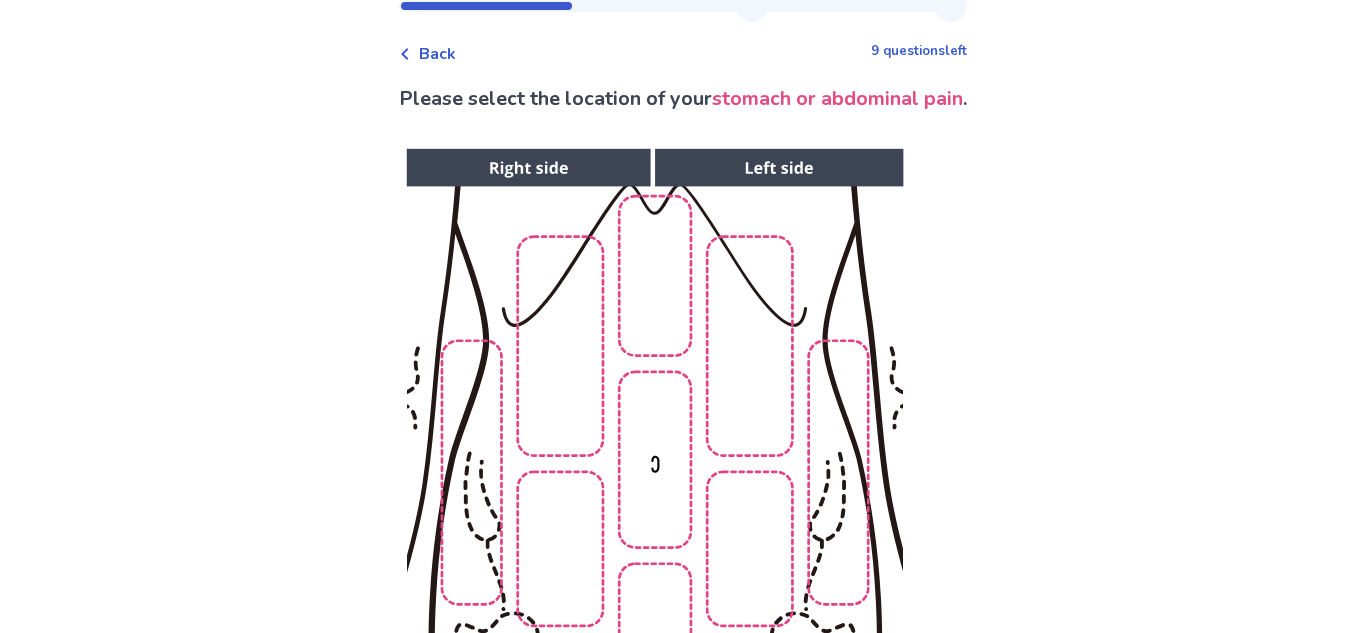 click at bounding box center [654, 484] 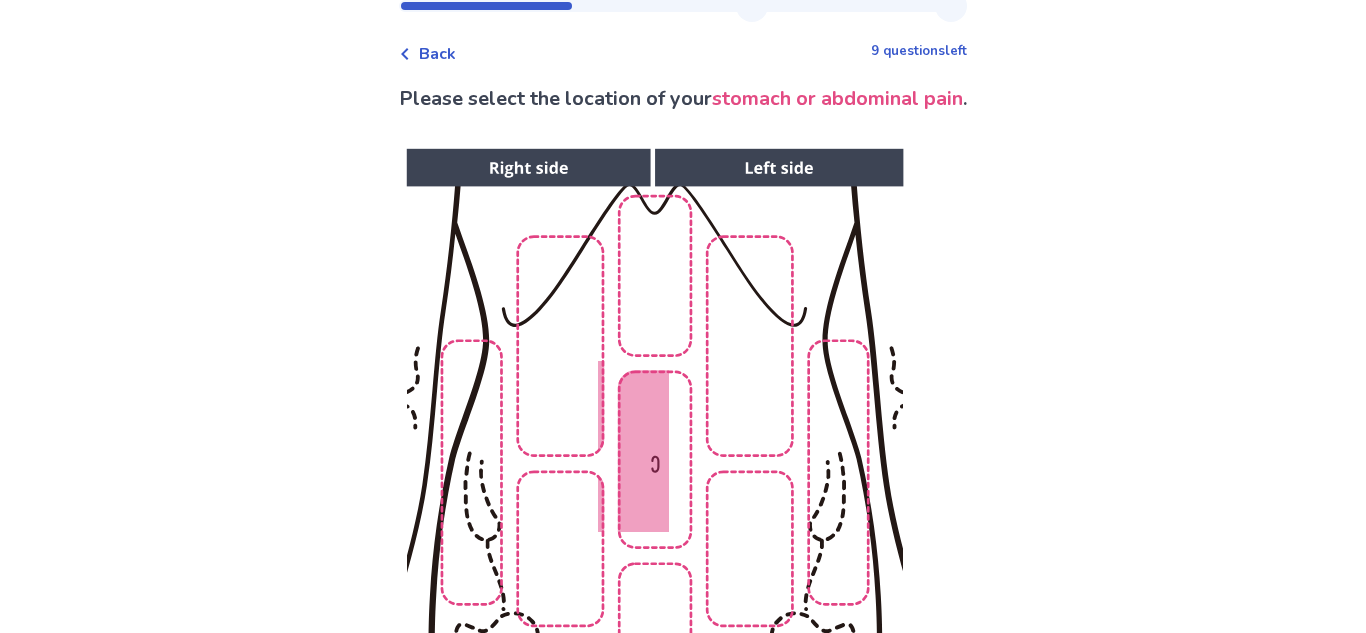 scroll, scrollTop: 136, scrollLeft: 0, axis: vertical 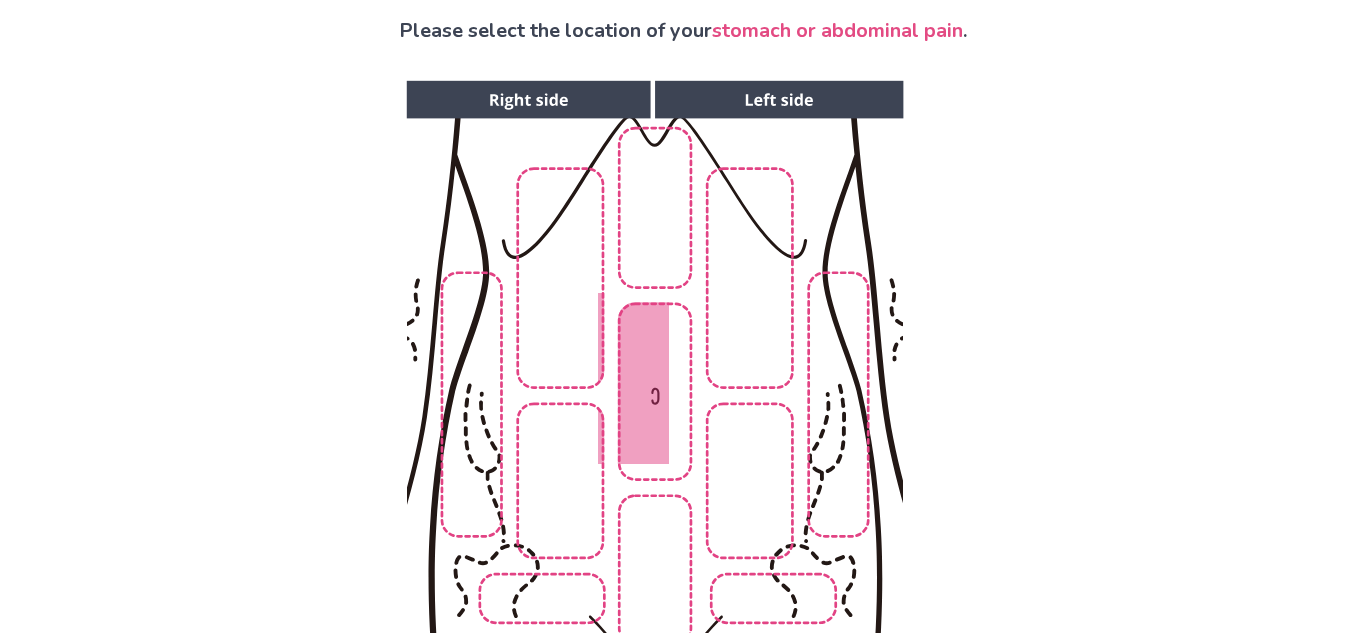 click at bounding box center (654, 416) 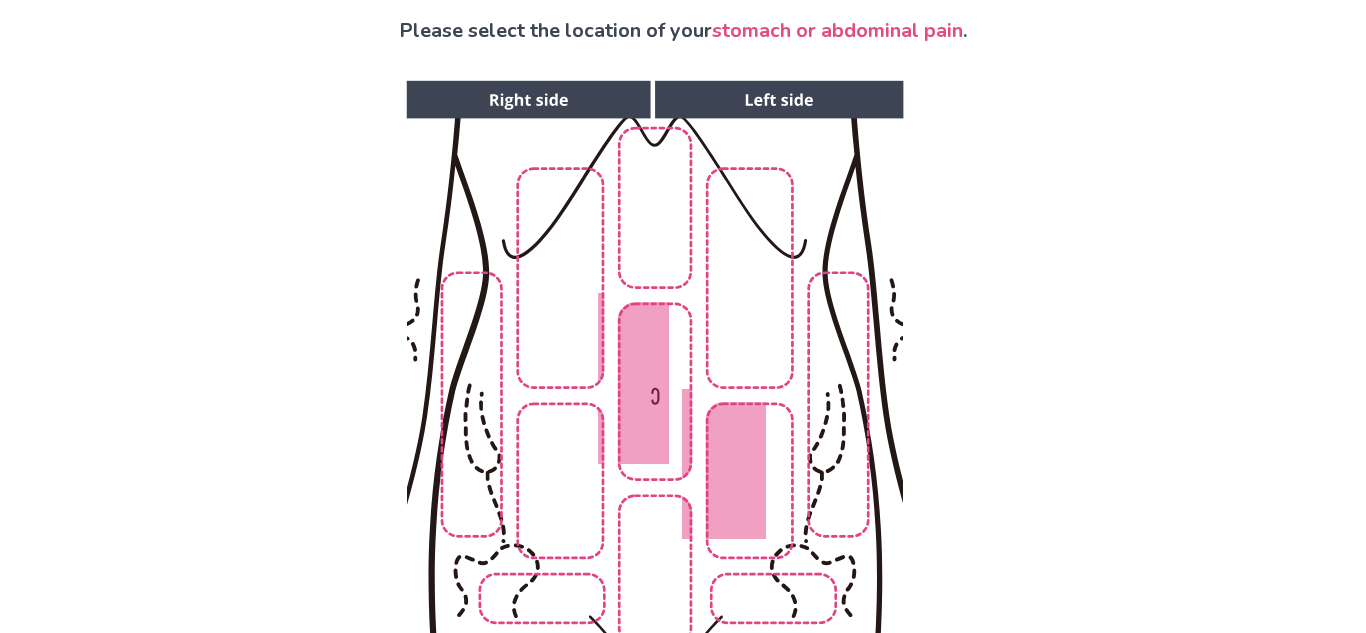 click at bounding box center (654, 416) 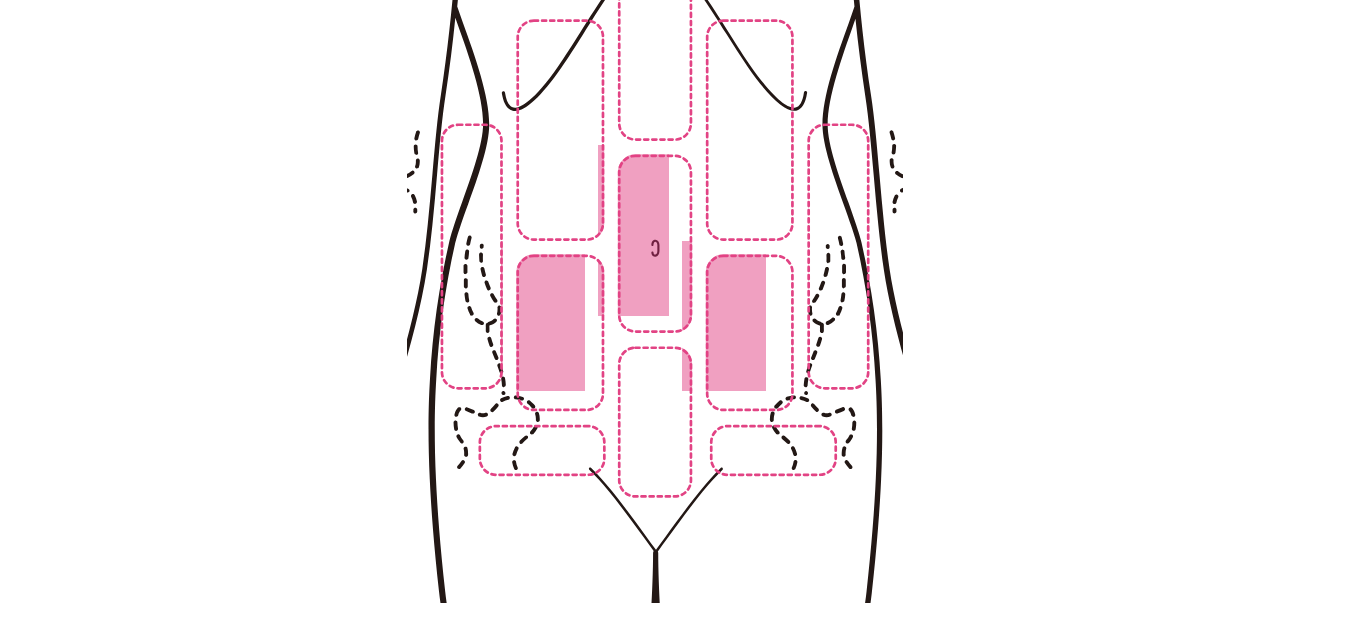 scroll, scrollTop: 286, scrollLeft: 0, axis: vertical 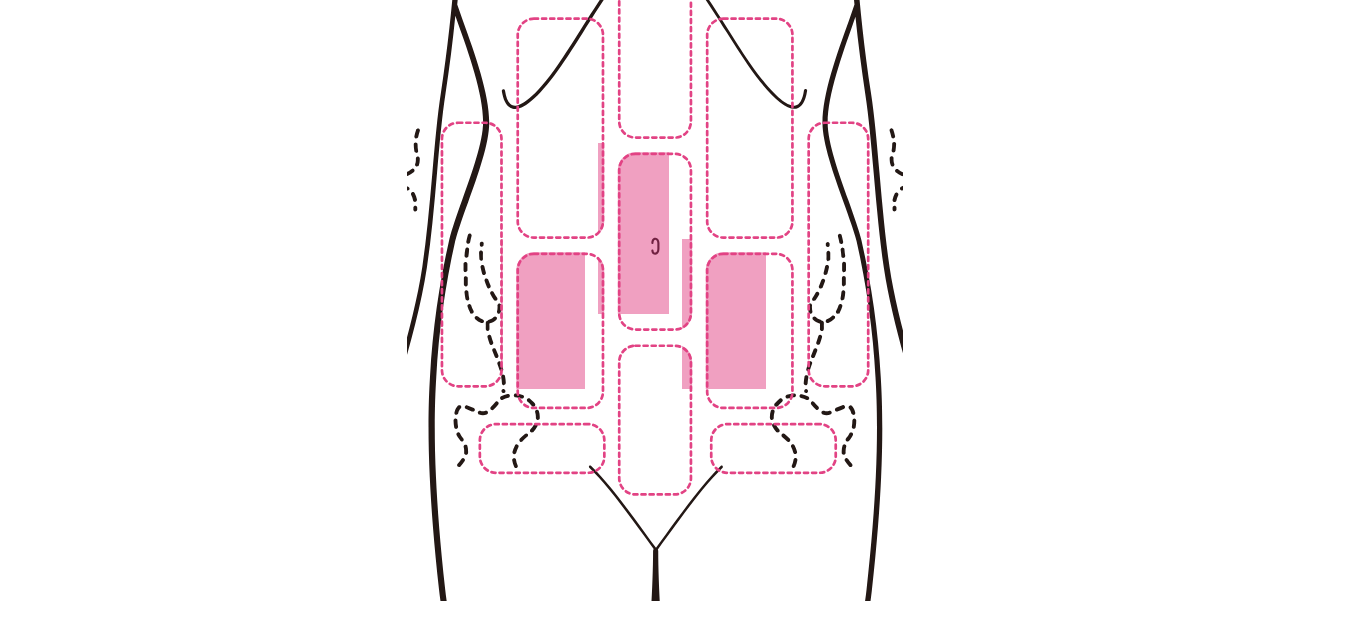 click at bounding box center (654, 266) 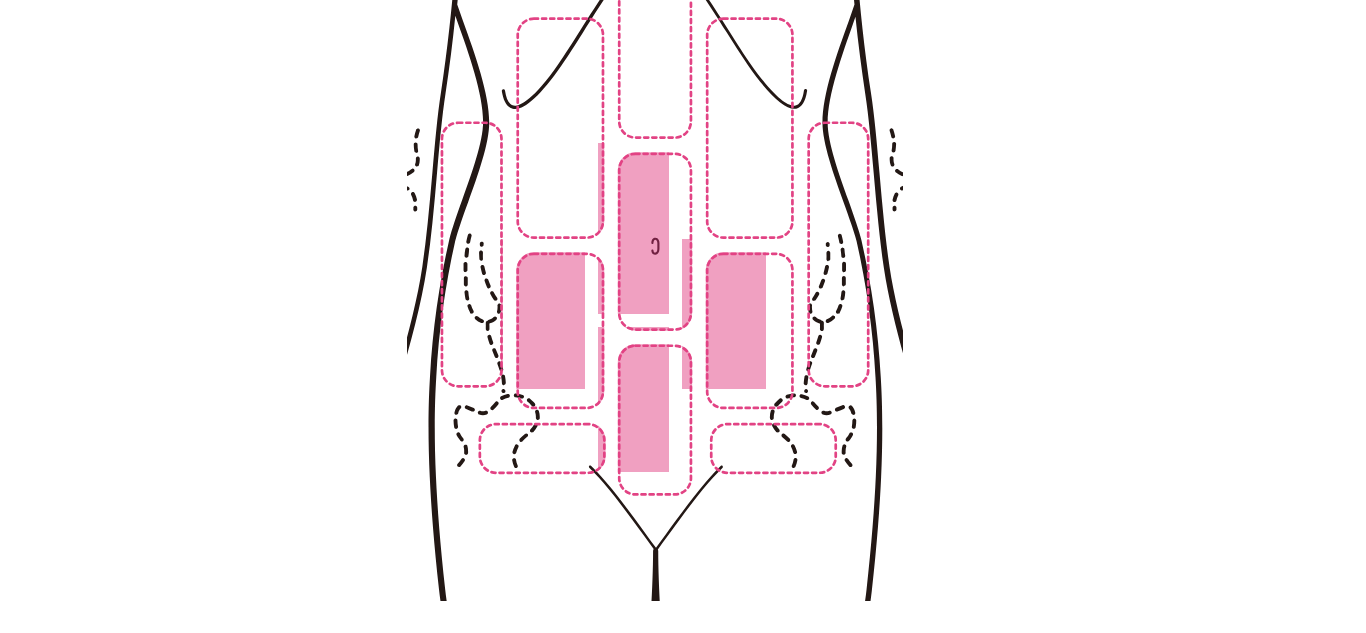 scroll, scrollTop: 432, scrollLeft: 0, axis: vertical 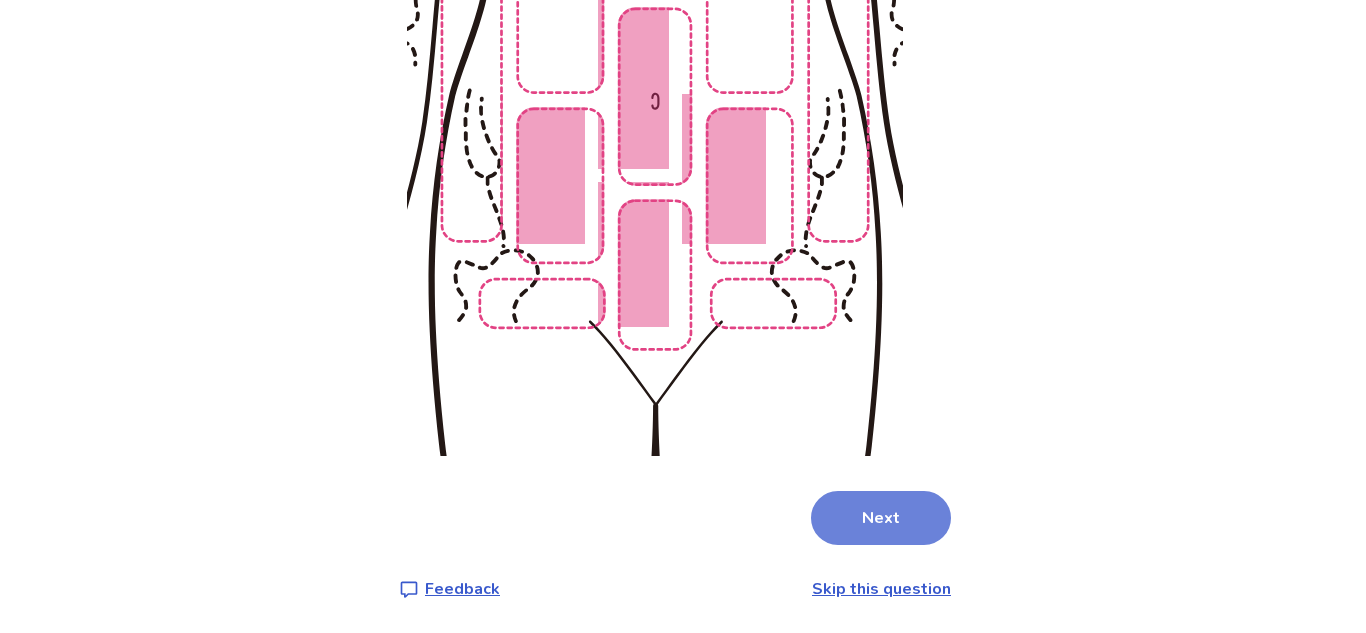 click on "Next" at bounding box center (881, 518) 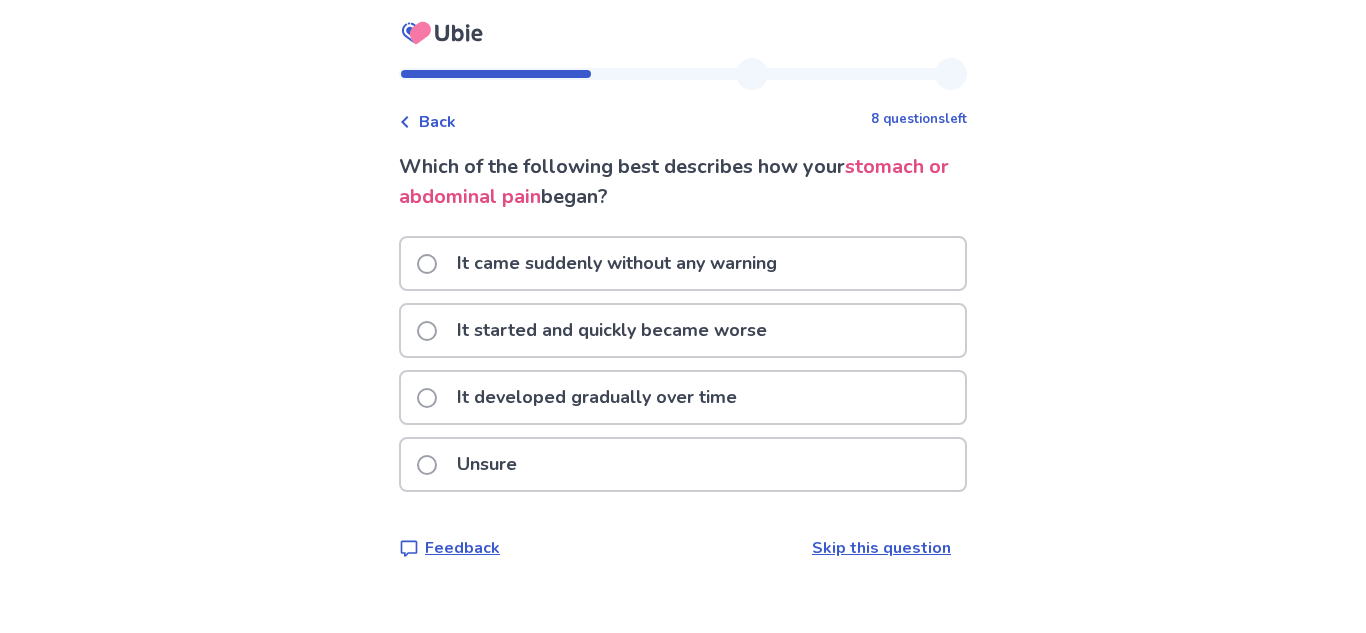 click on "Unsure" at bounding box center (683, 464) 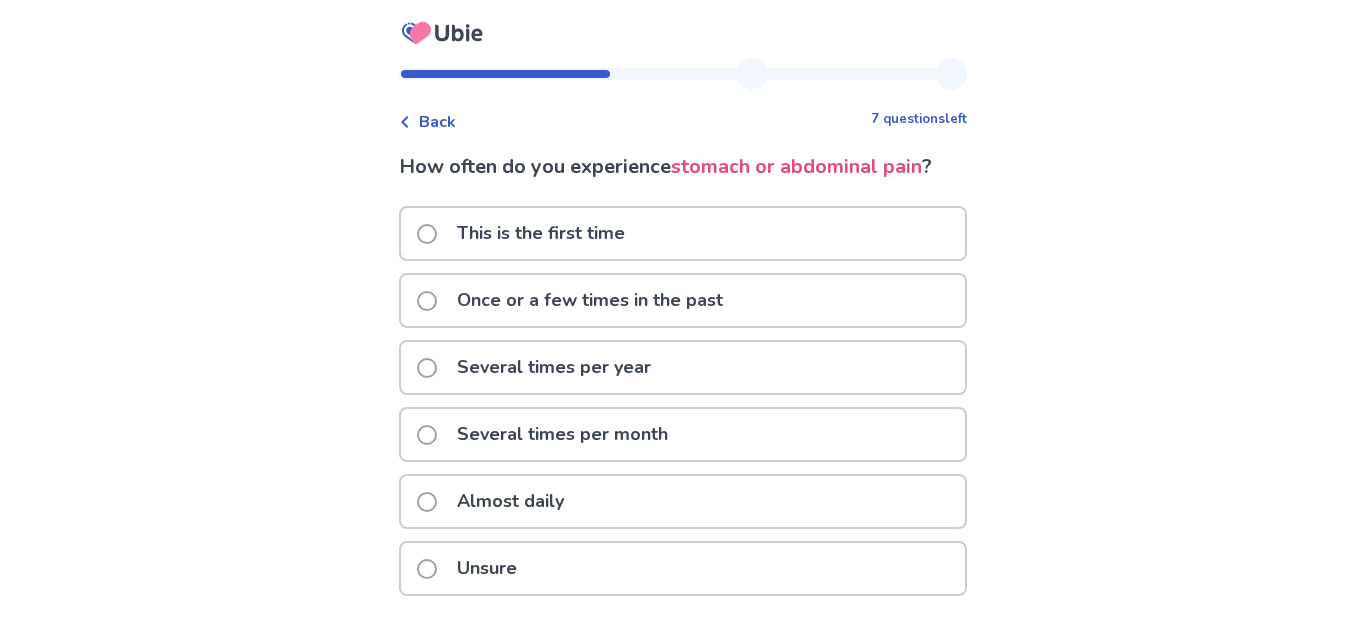 click on "Almost daily" at bounding box center (510, 501) 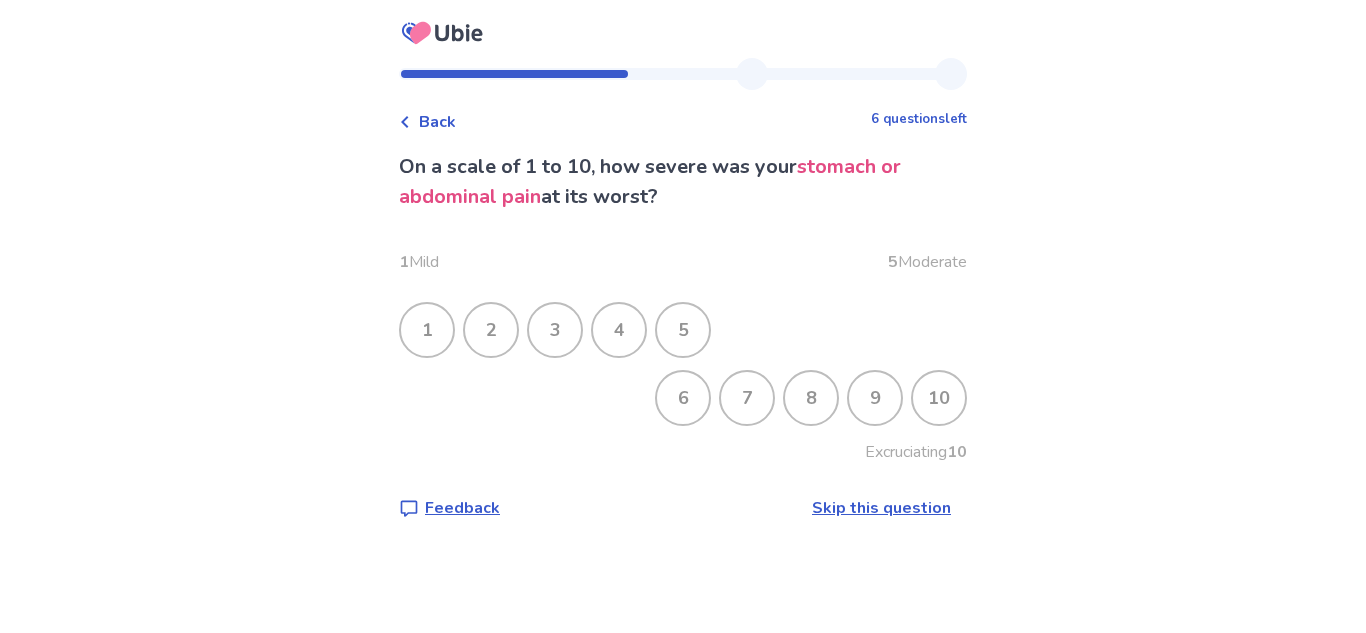 click on "5" at bounding box center (683, 330) 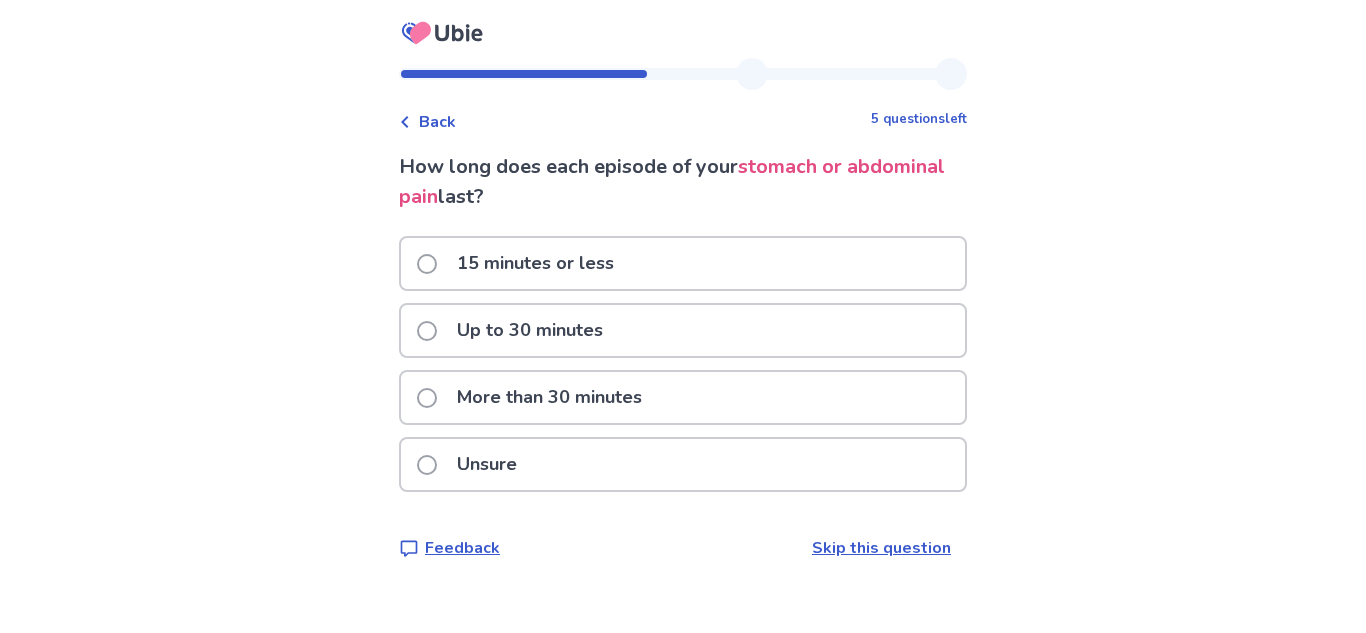 click on "Unsure" at bounding box center (683, 464) 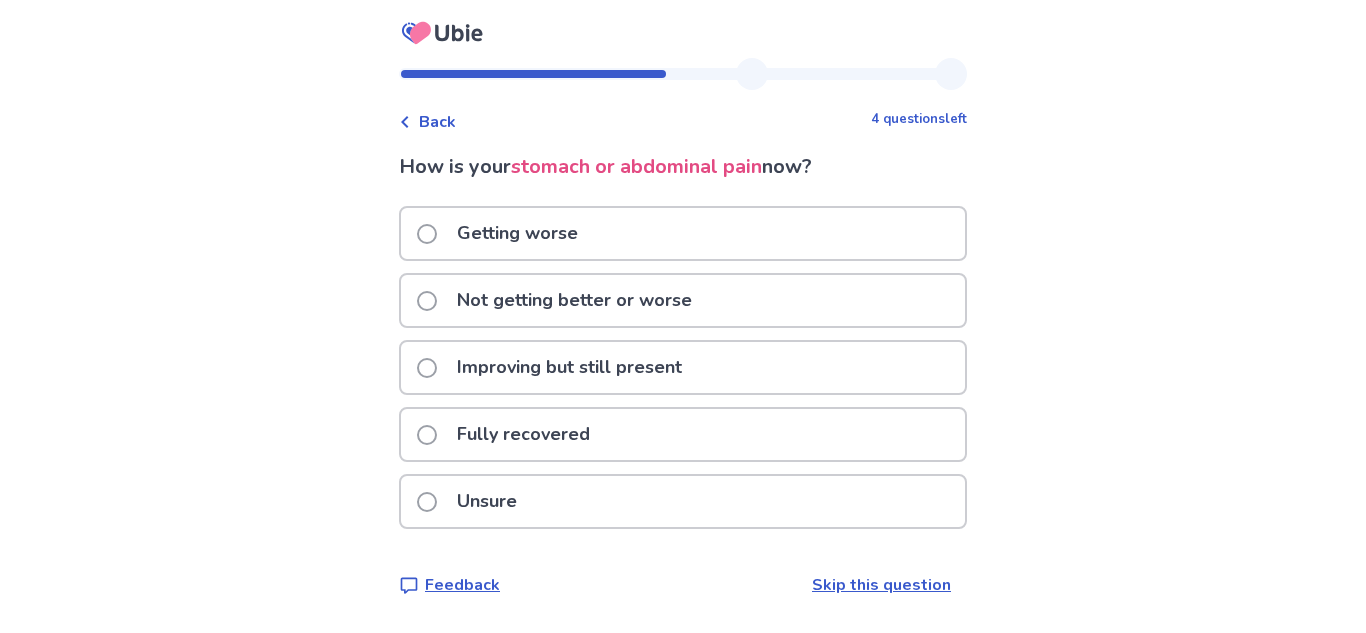 click on "Not getting better or worse" at bounding box center [574, 300] 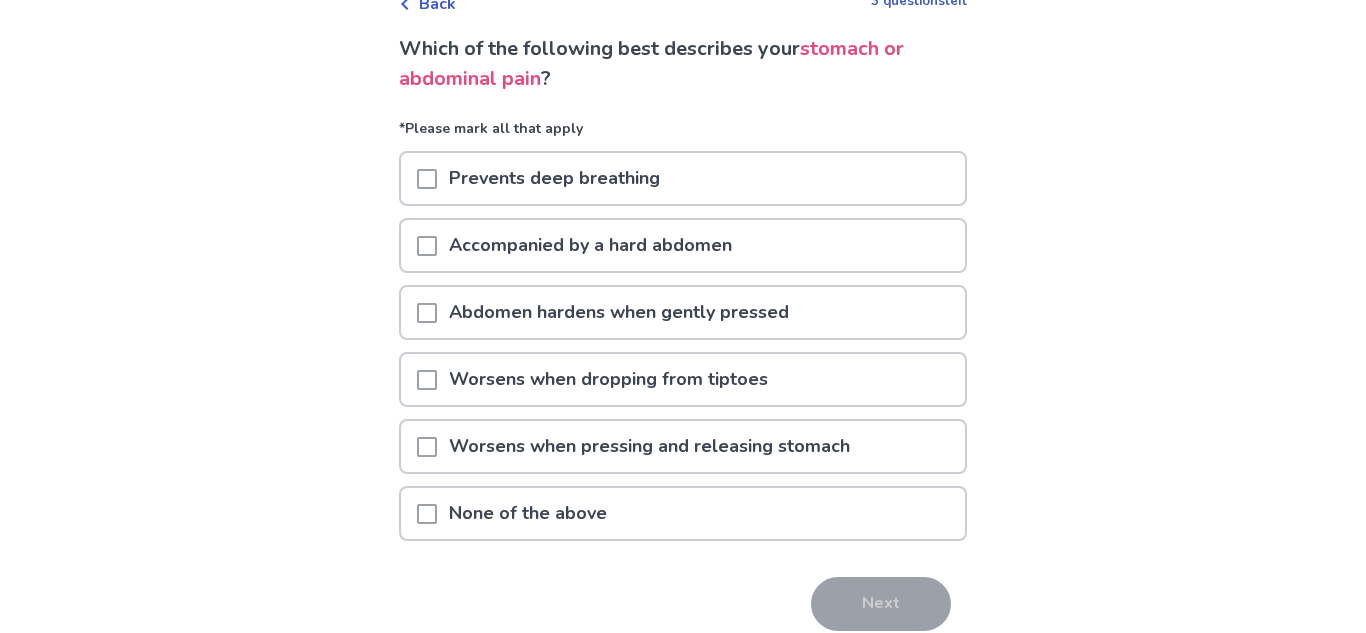 scroll, scrollTop: 130, scrollLeft: 0, axis: vertical 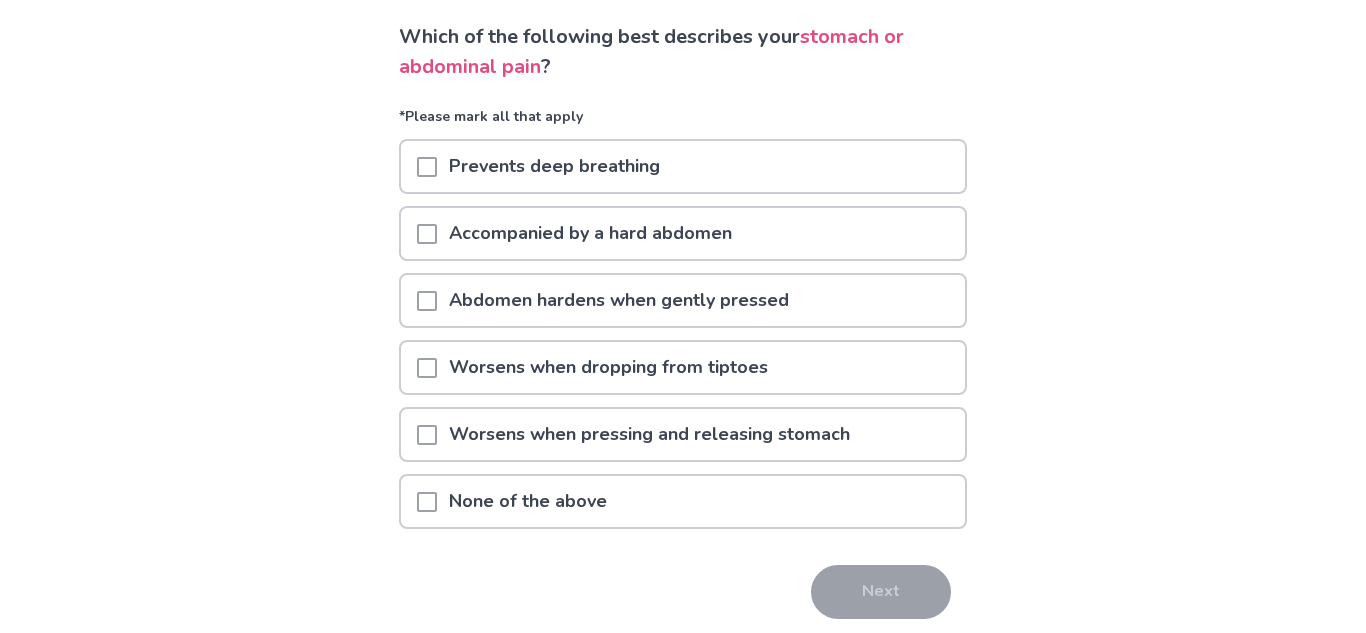 click on "None of the above" at bounding box center [683, 501] 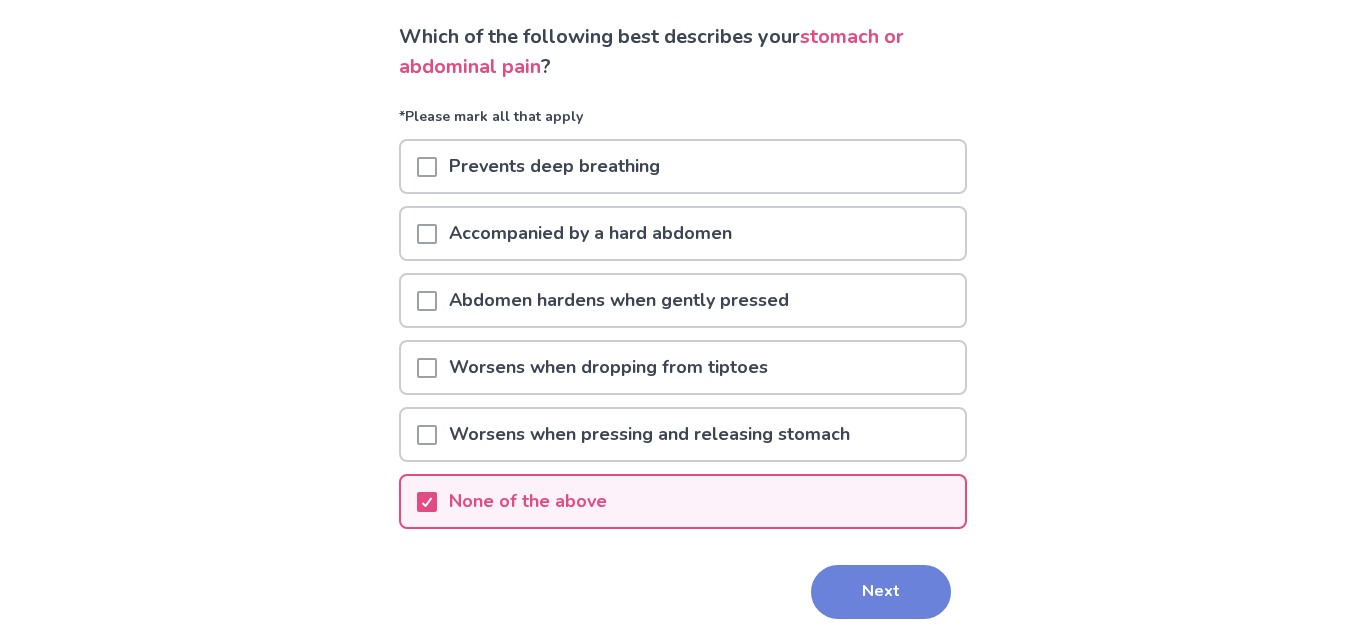 click on "Next" at bounding box center [881, 592] 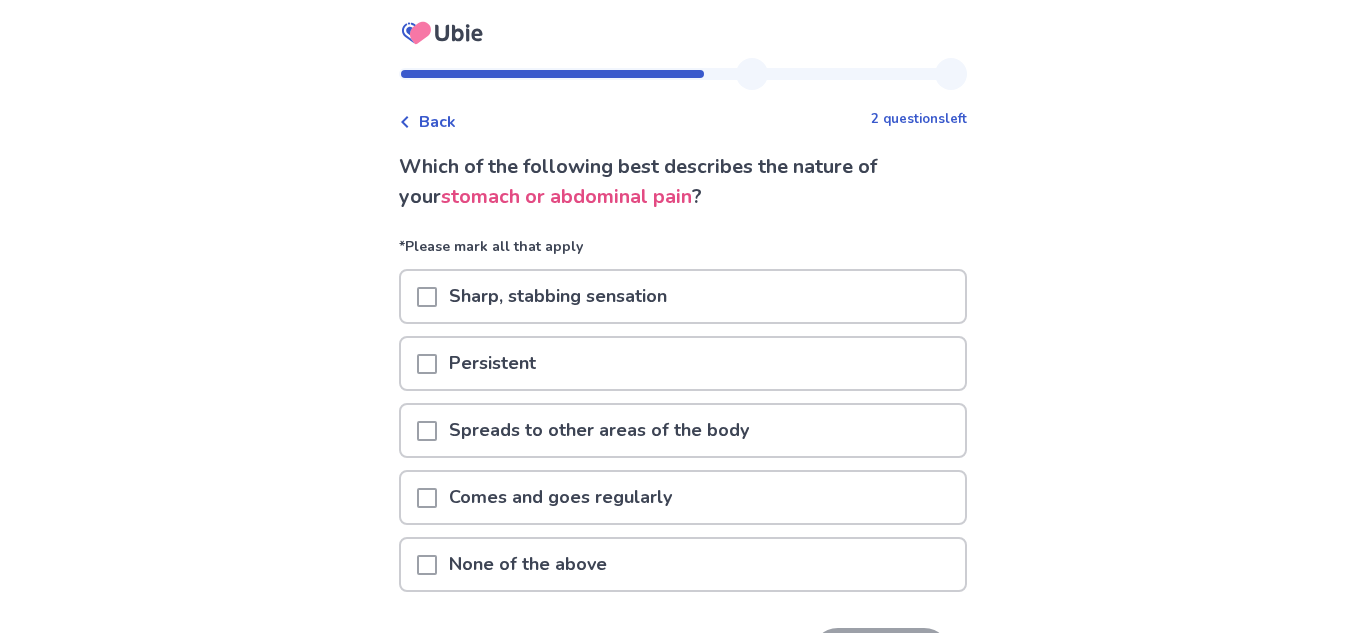click on "Sharp, stabbing sensation" at bounding box center (683, 296) 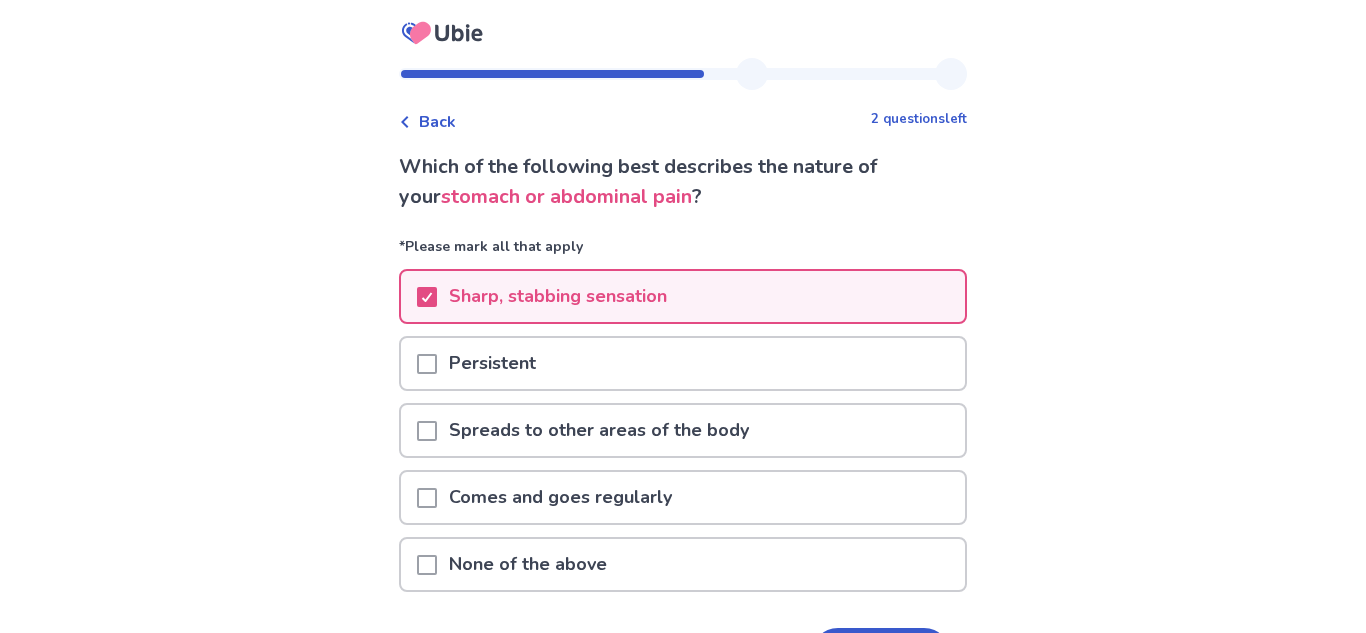 scroll, scrollTop: 137, scrollLeft: 0, axis: vertical 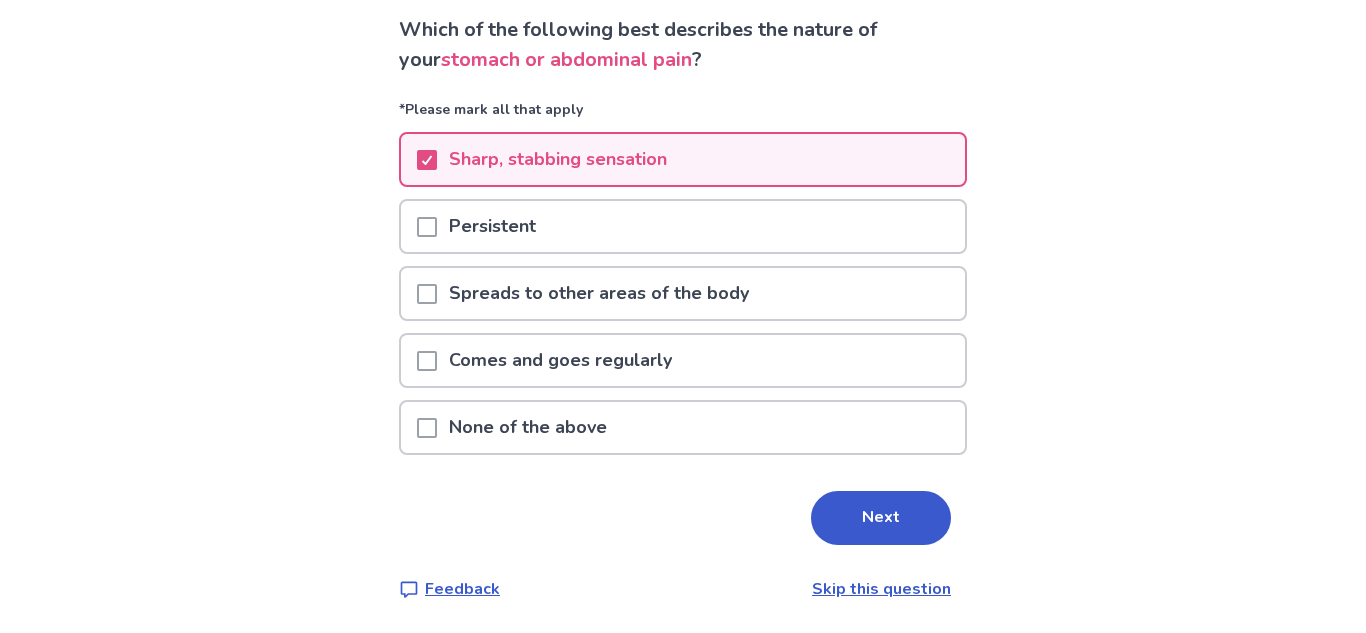 click on "Spreads to other areas of the body" at bounding box center (599, 293) 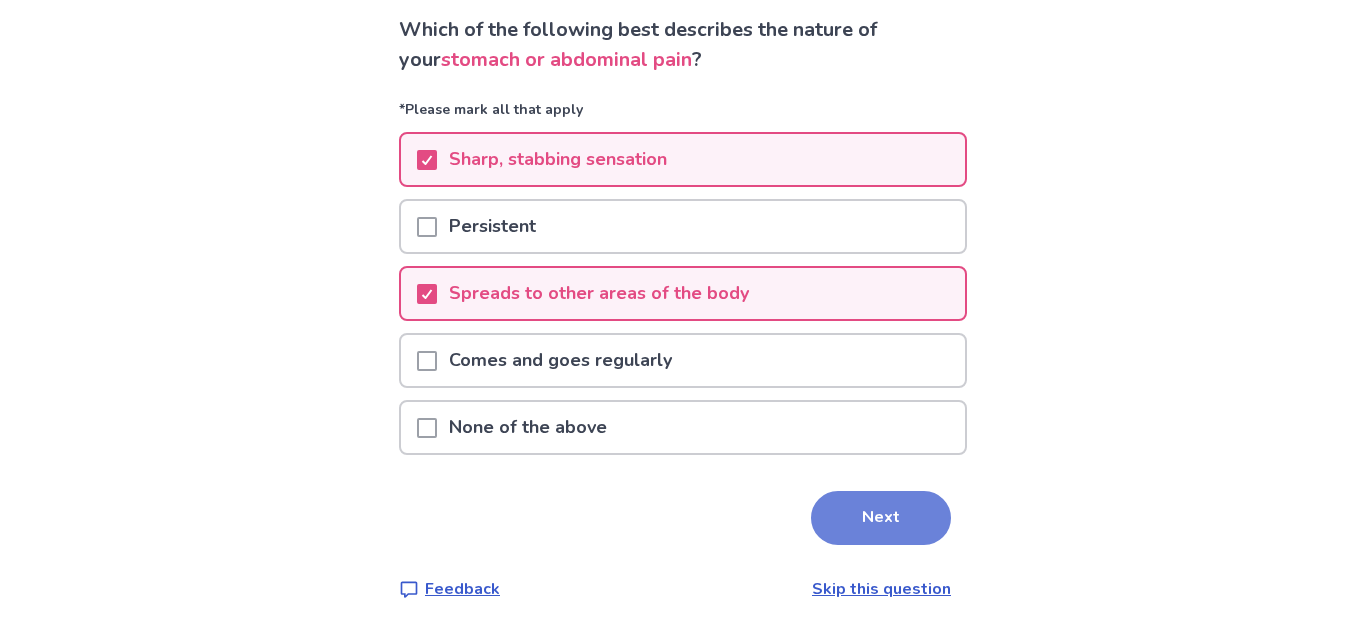 click on "Next" at bounding box center (881, 518) 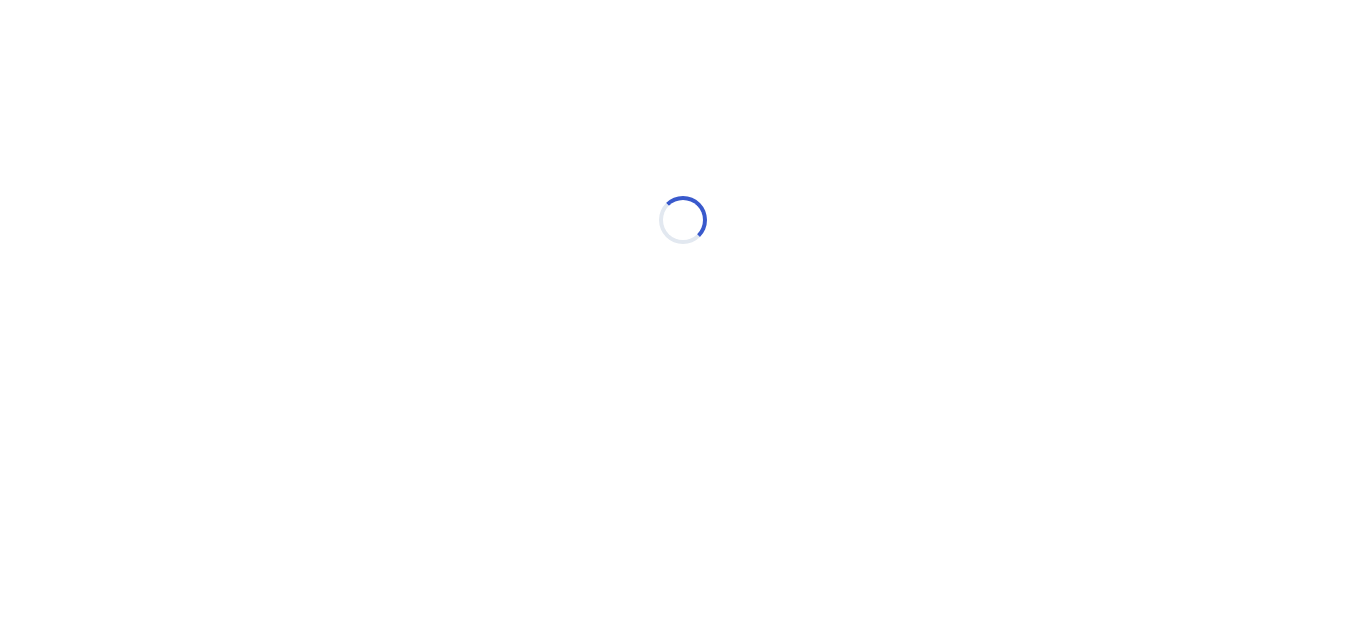 scroll, scrollTop: 0, scrollLeft: 0, axis: both 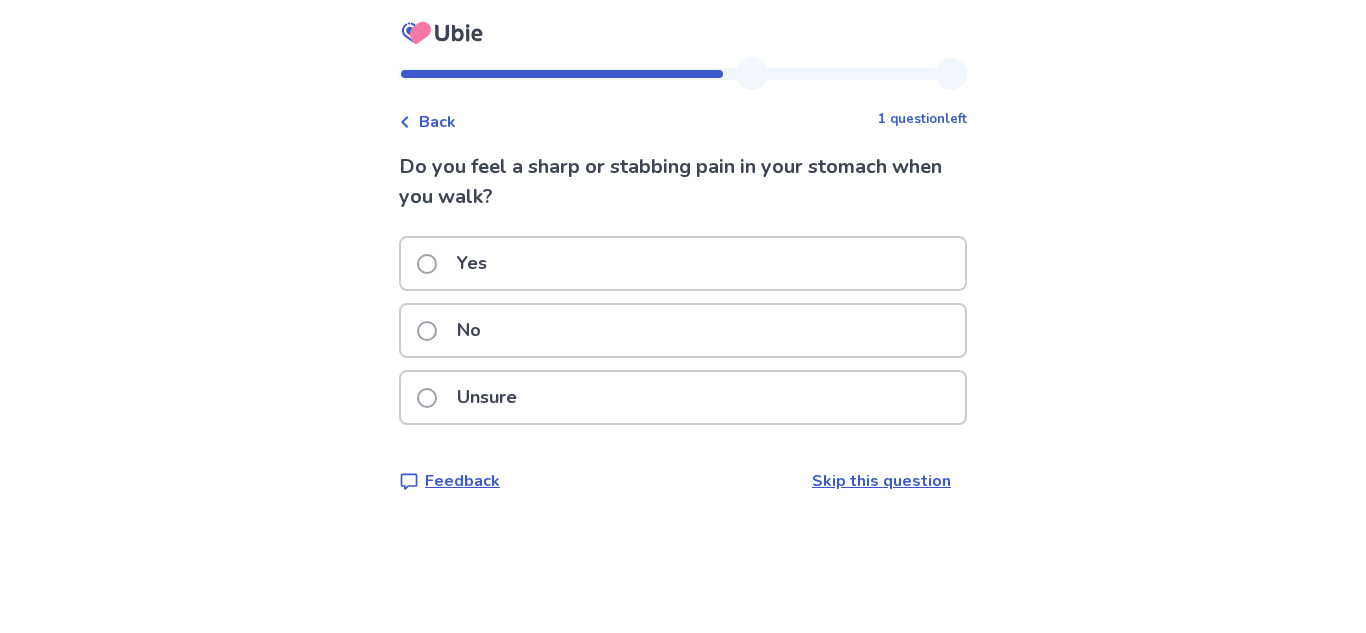 click on "Unsure" at bounding box center [683, 397] 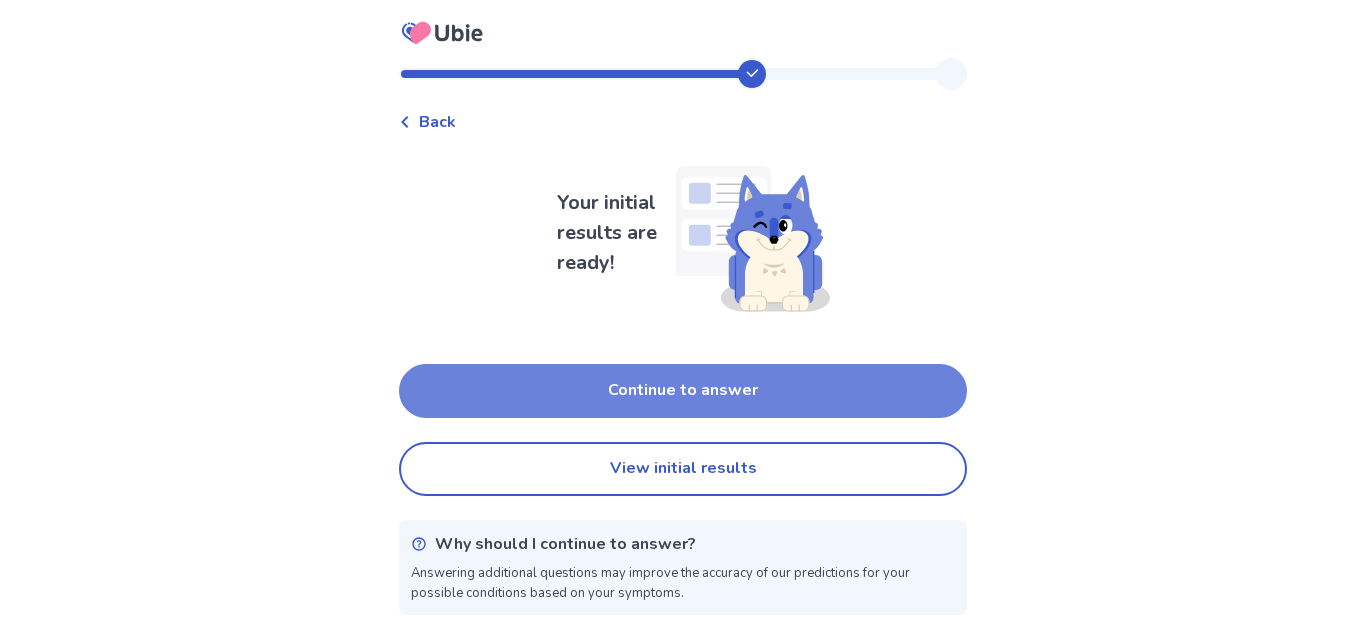 click on "Continue to answer" at bounding box center [683, 391] 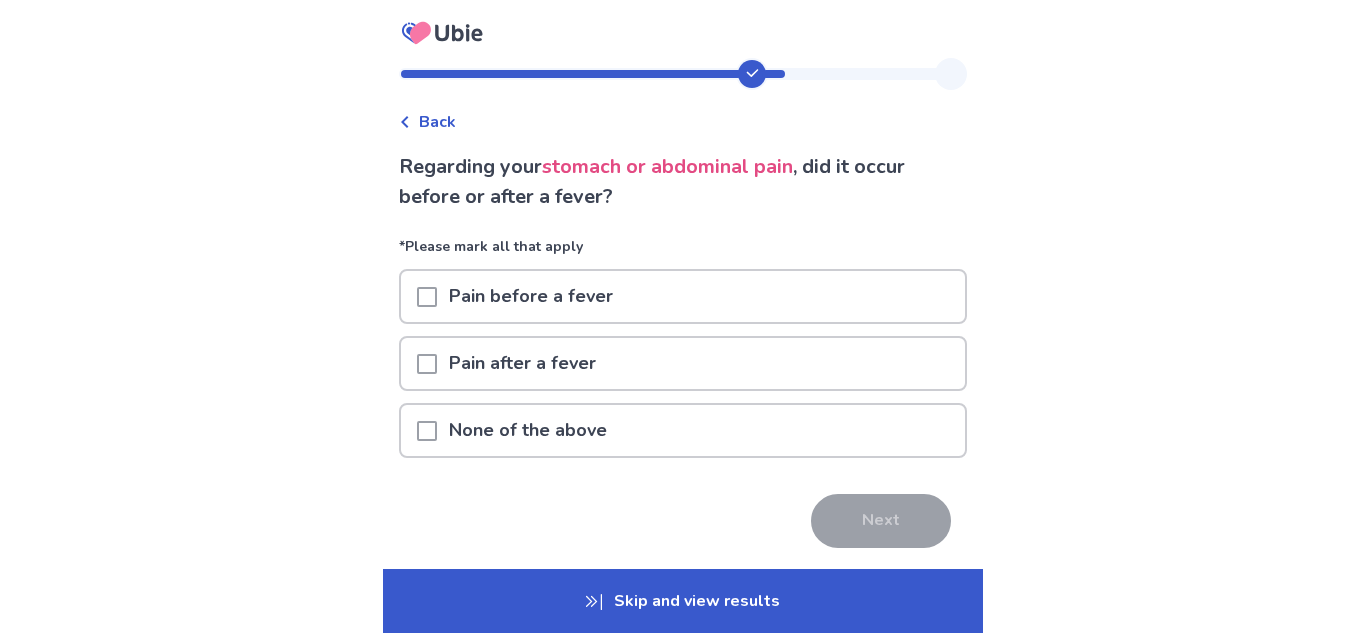 click on "None of the above" at bounding box center (528, 430) 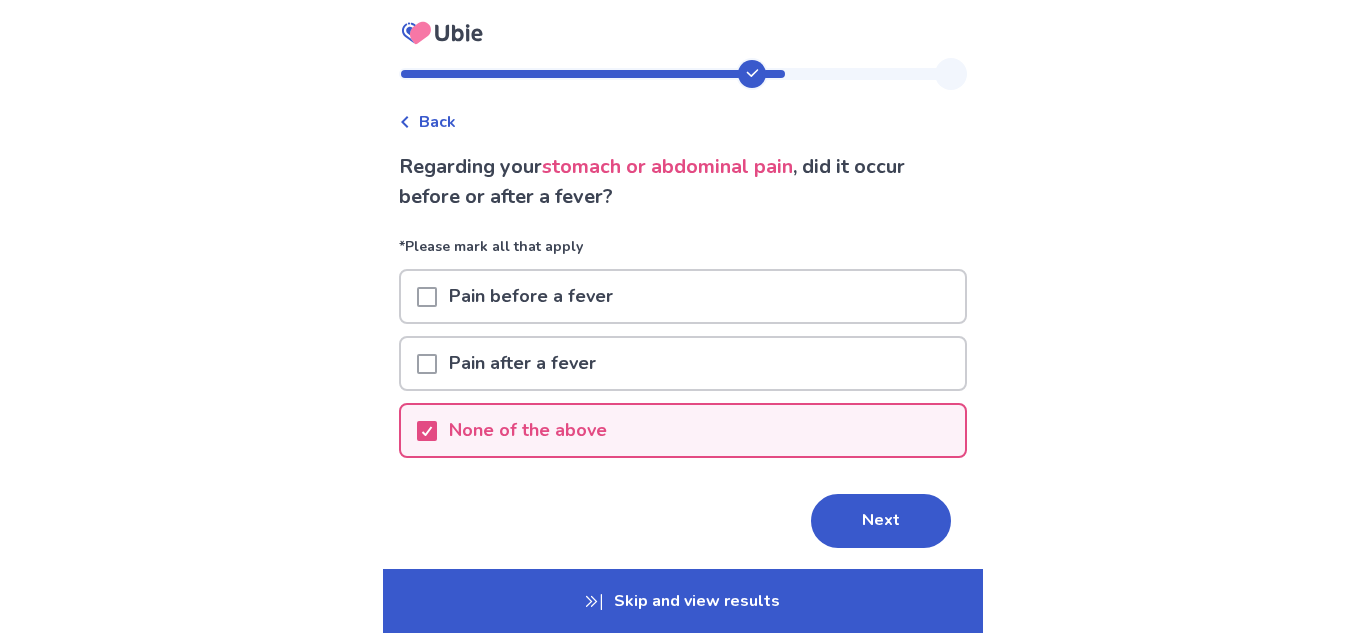 click on "Skip and view results" at bounding box center (683, 601) 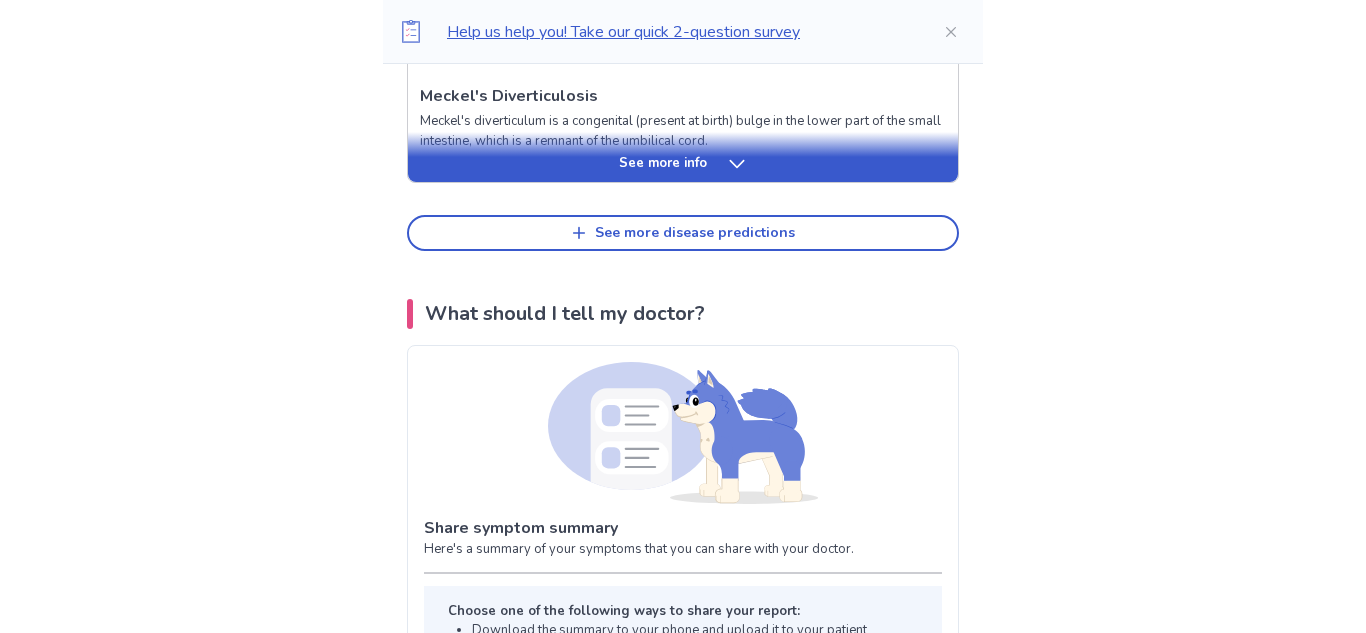 scroll, scrollTop: 1191, scrollLeft: 0, axis: vertical 